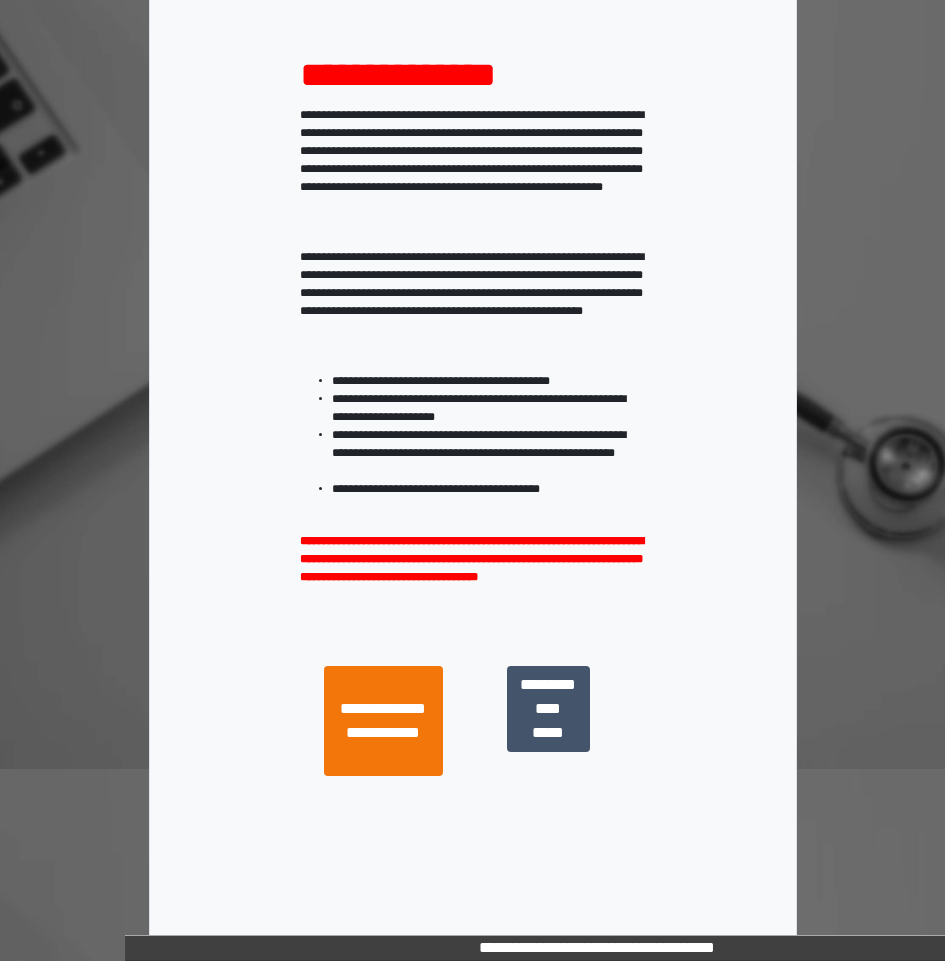 scroll, scrollTop: 206, scrollLeft: 0, axis: vertical 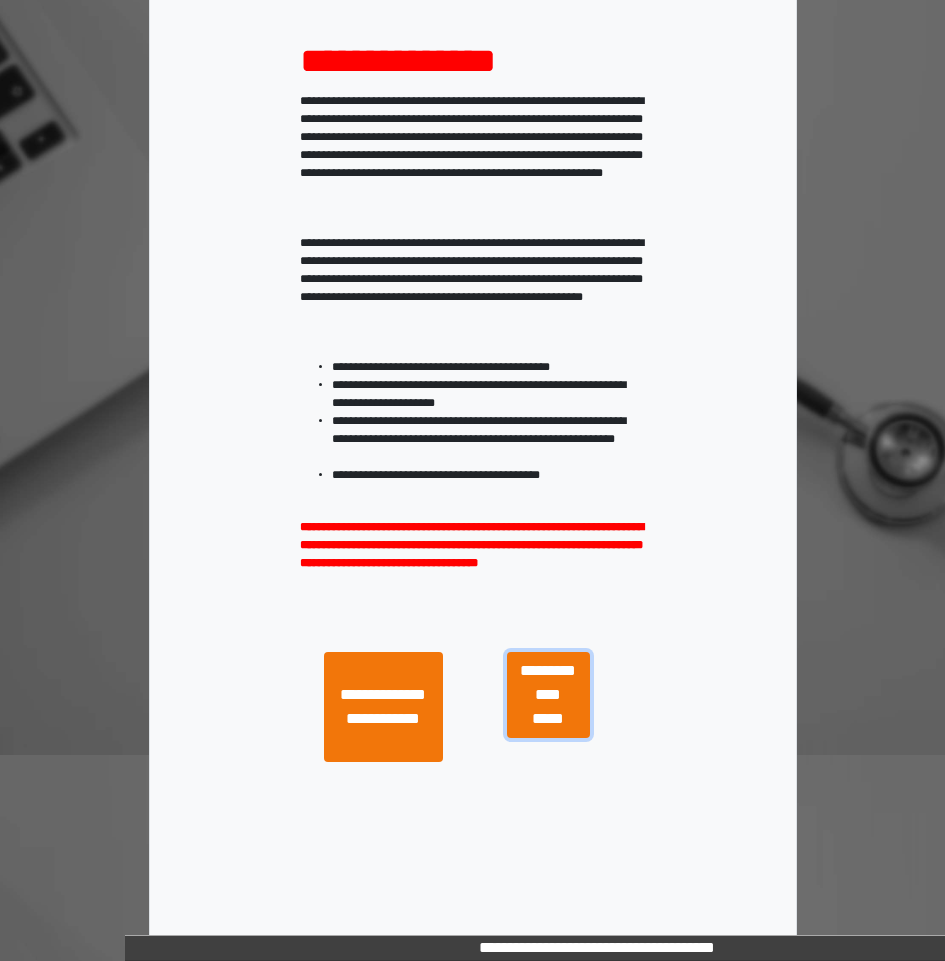 click on "**********" at bounding box center [548, 695] 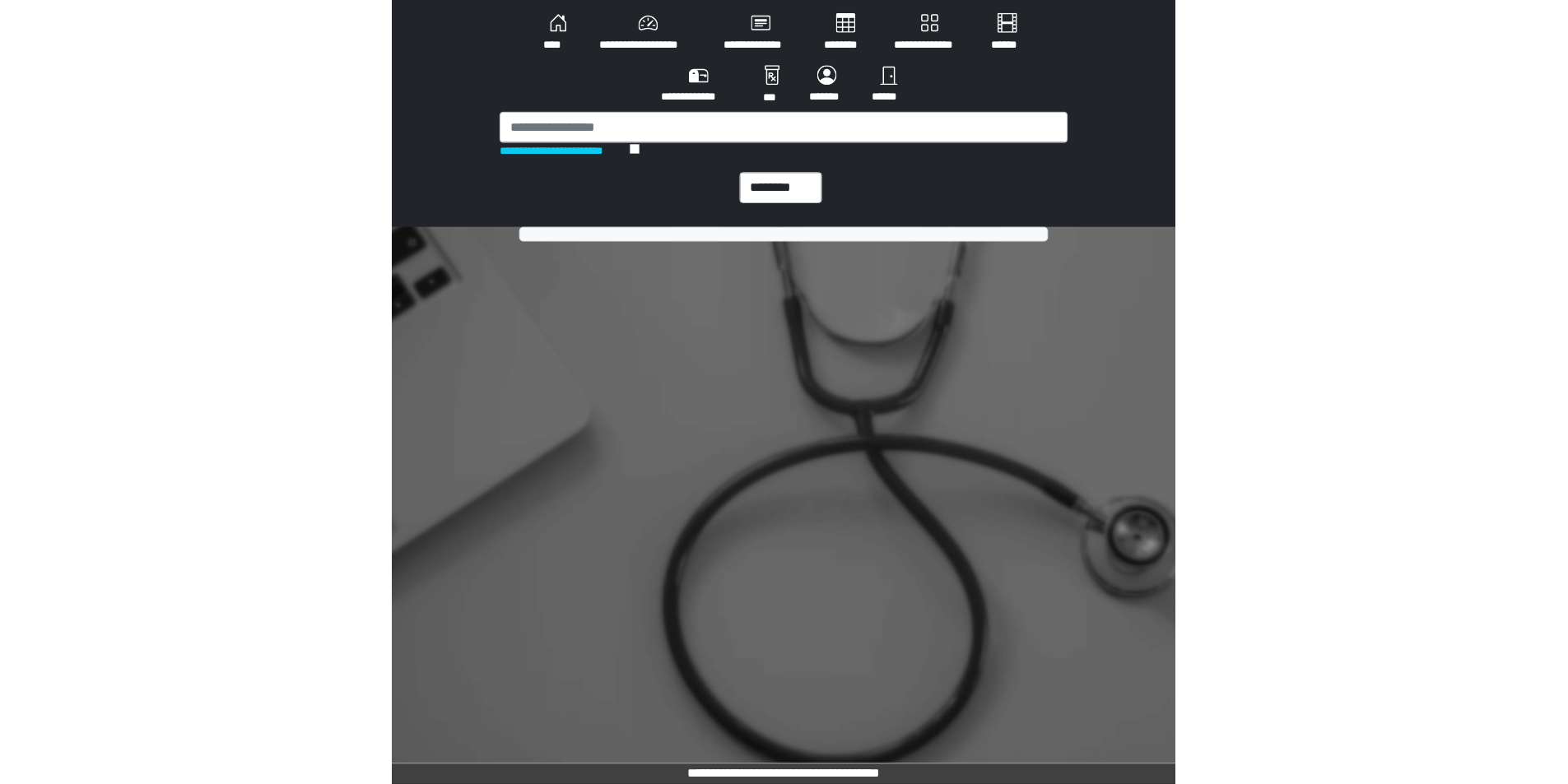 scroll, scrollTop: 0, scrollLeft: 0, axis: both 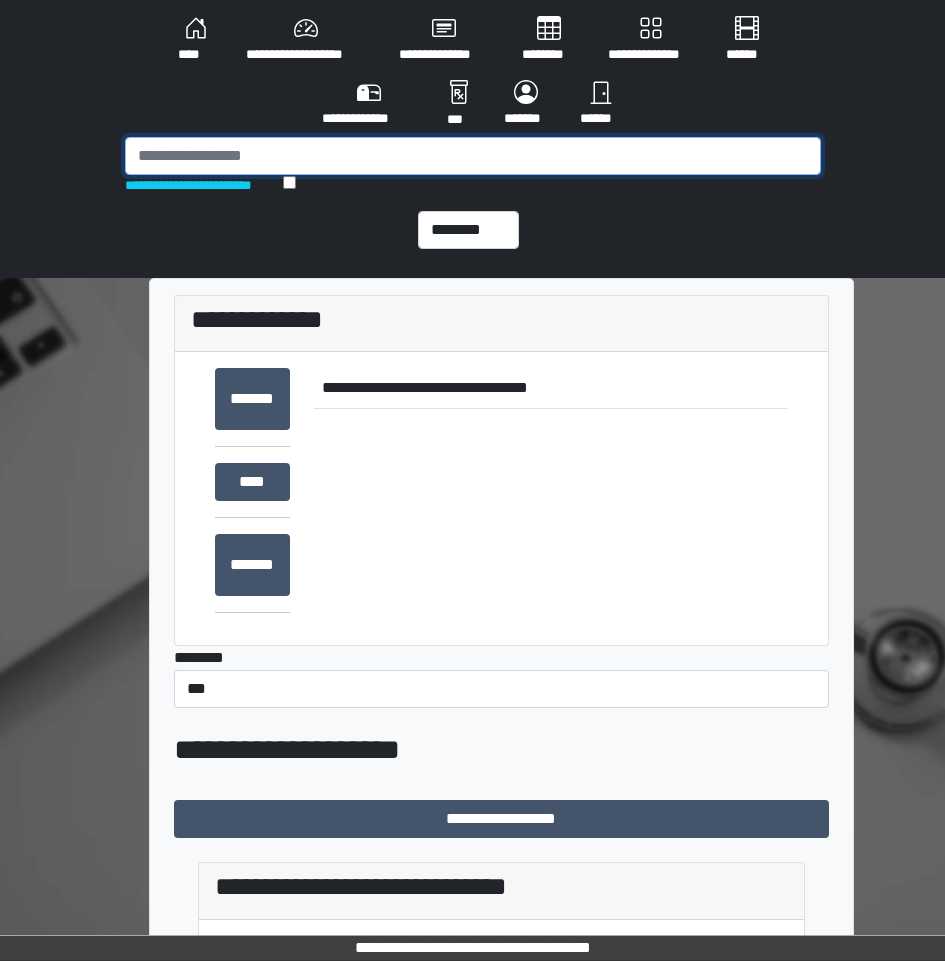 click at bounding box center [473, 156] 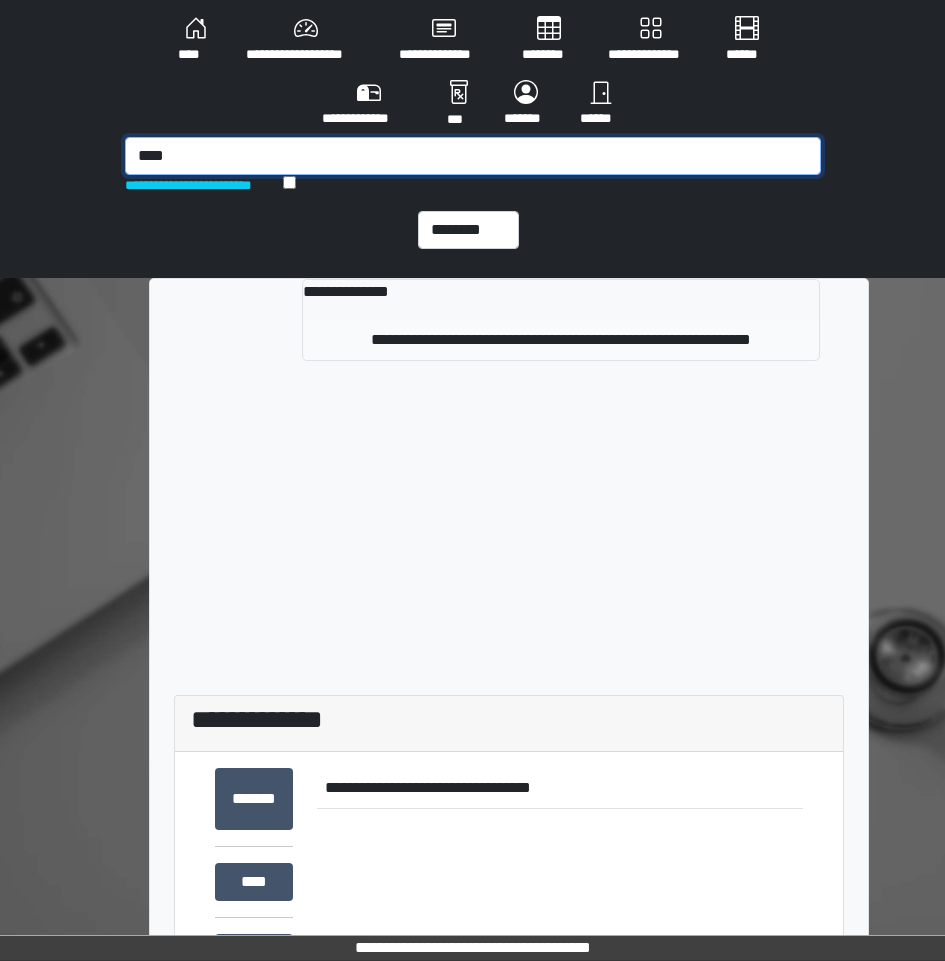 type on "****" 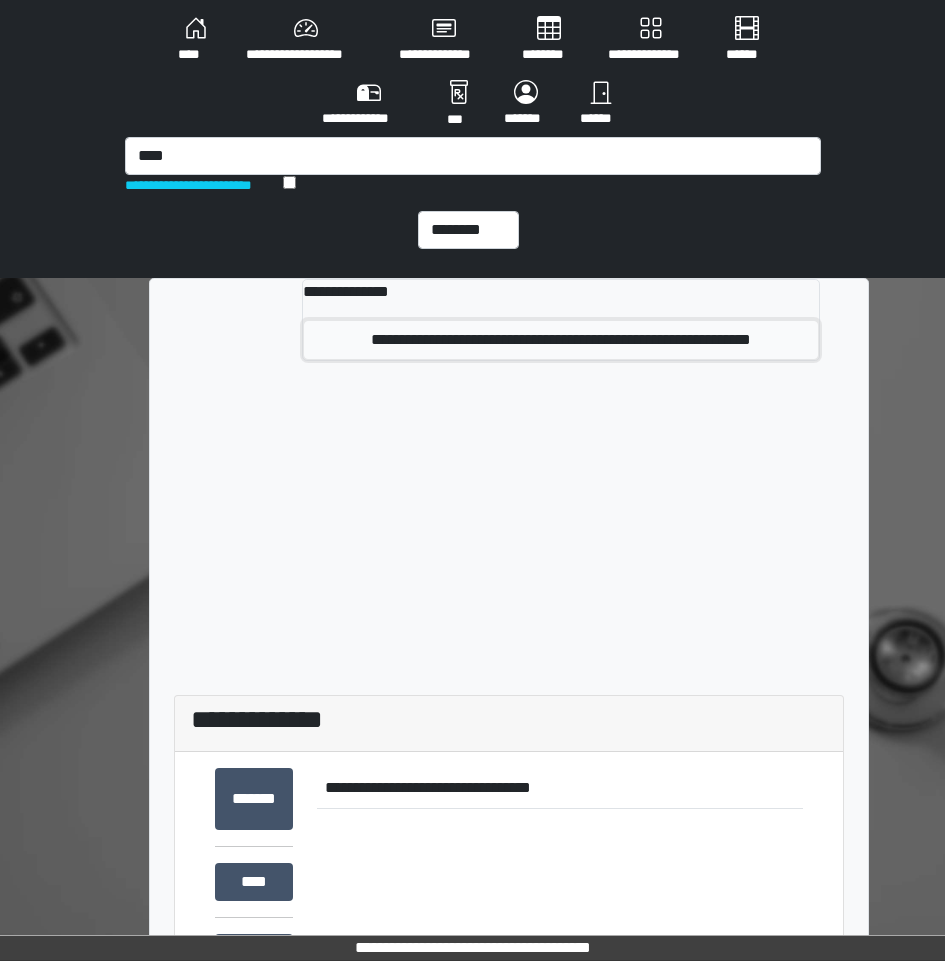click on "**********" at bounding box center (561, 340) 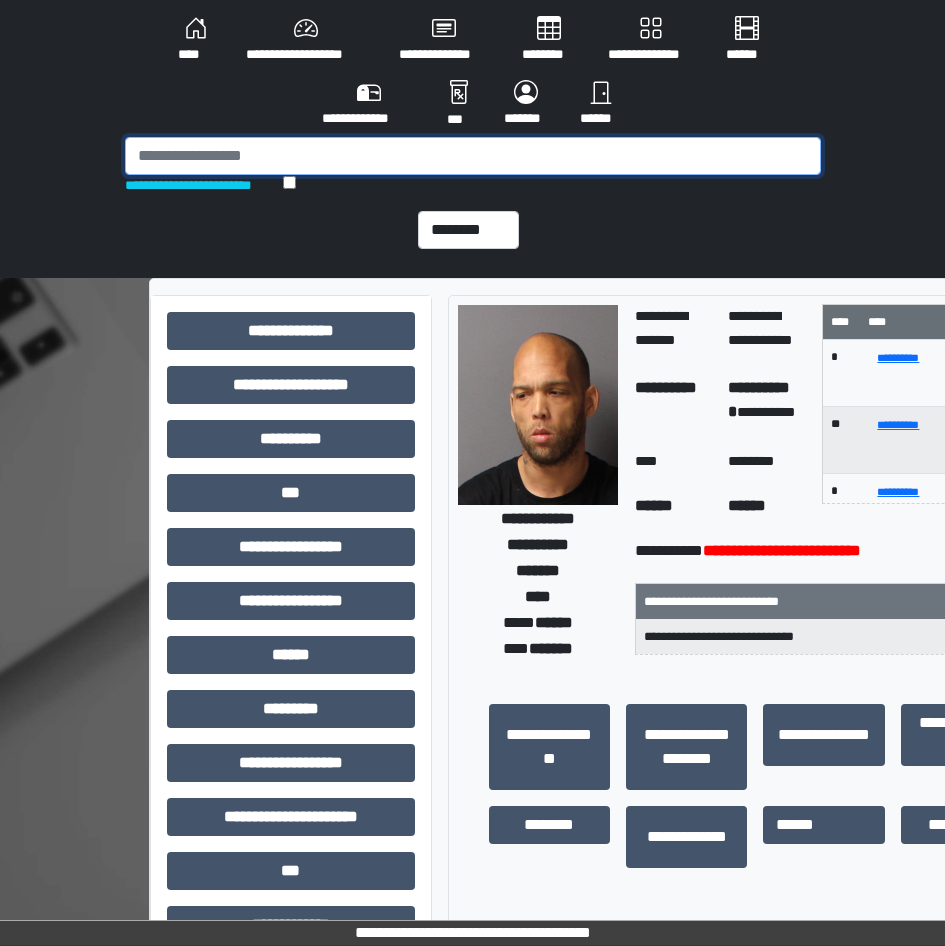 click at bounding box center [473, 156] 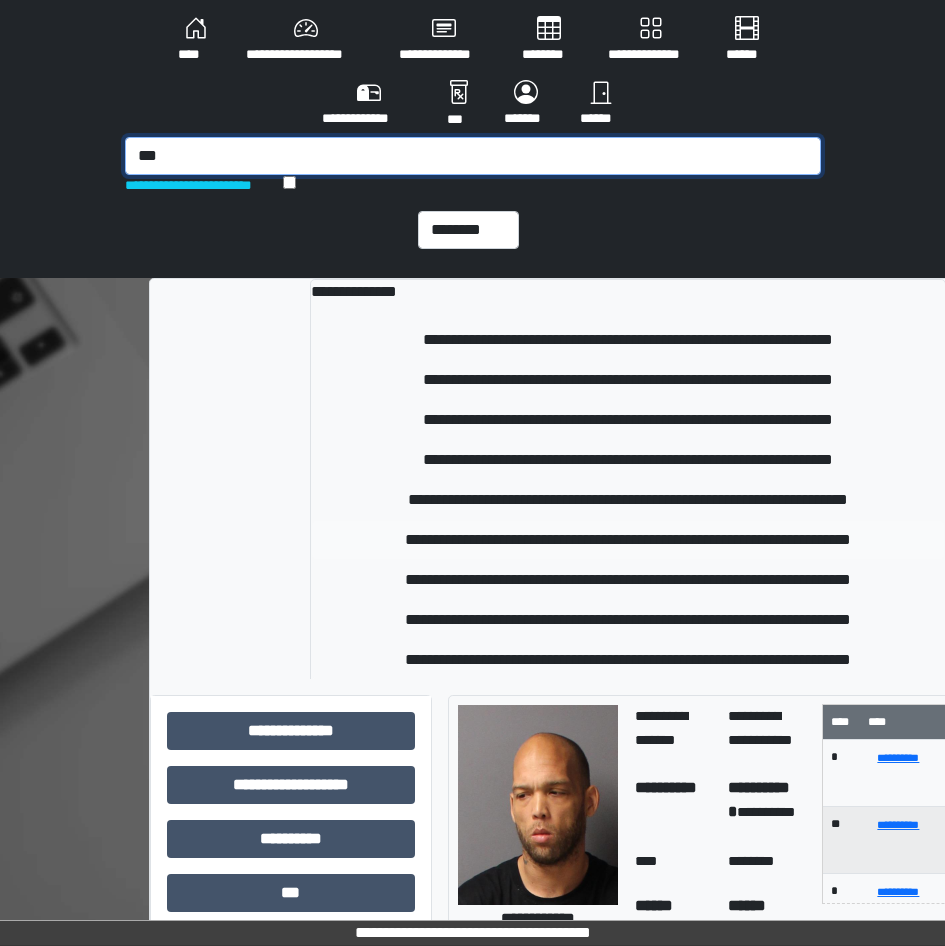 type on "***" 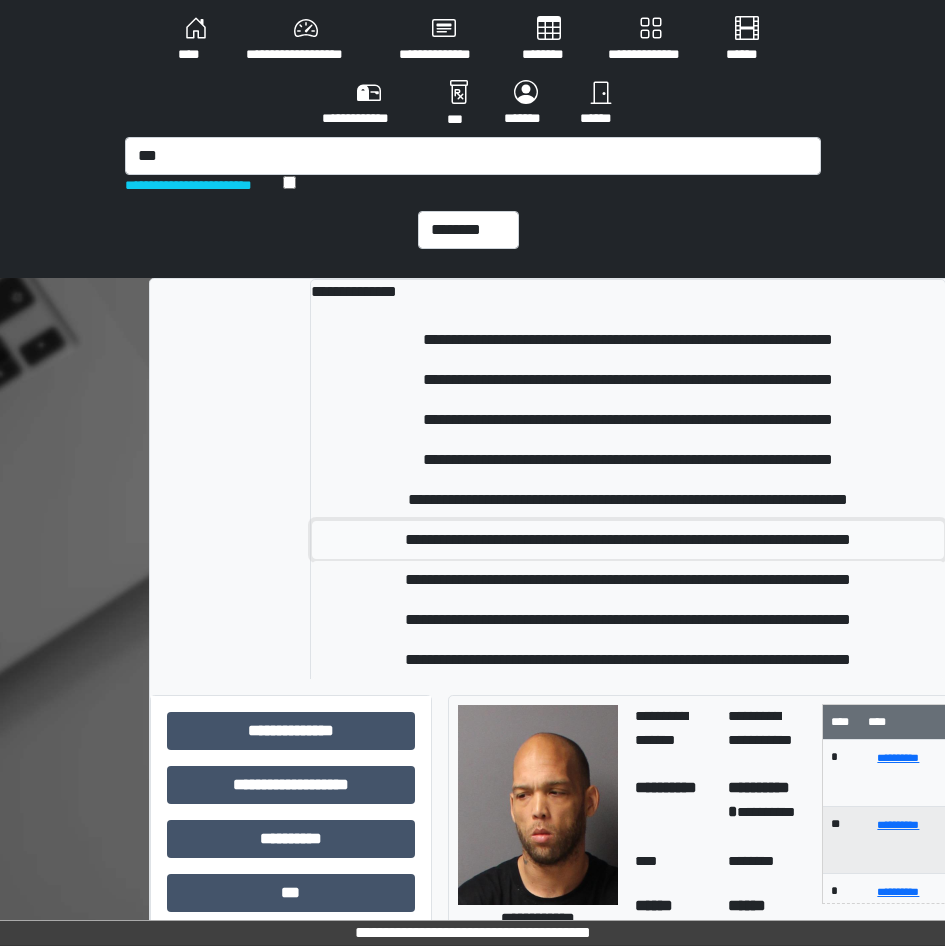 click on "**********" at bounding box center [627, 540] 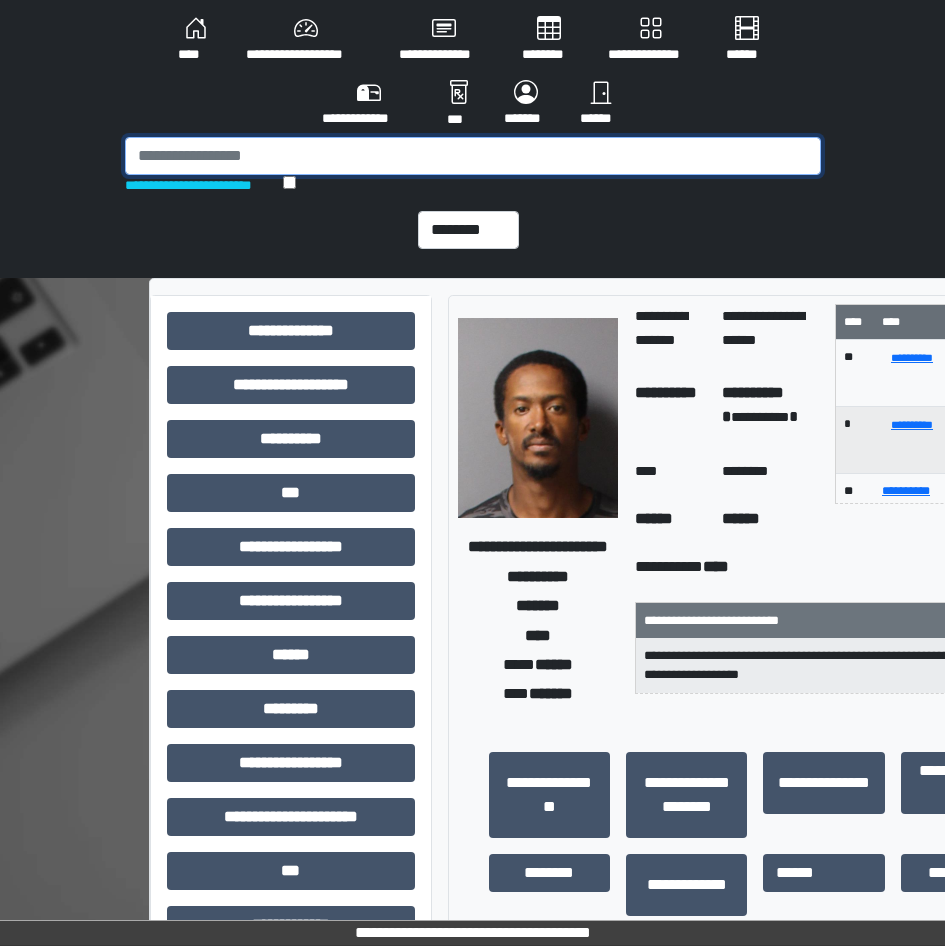 click at bounding box center (473, 156) 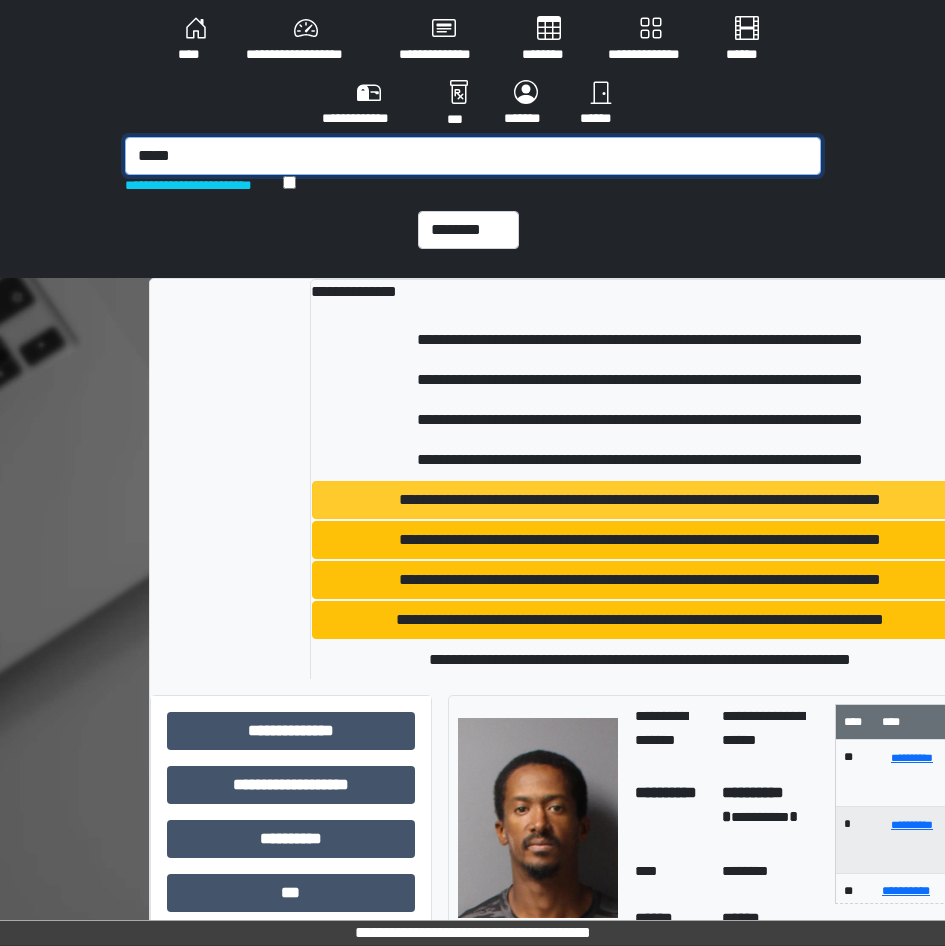 type on "*****" 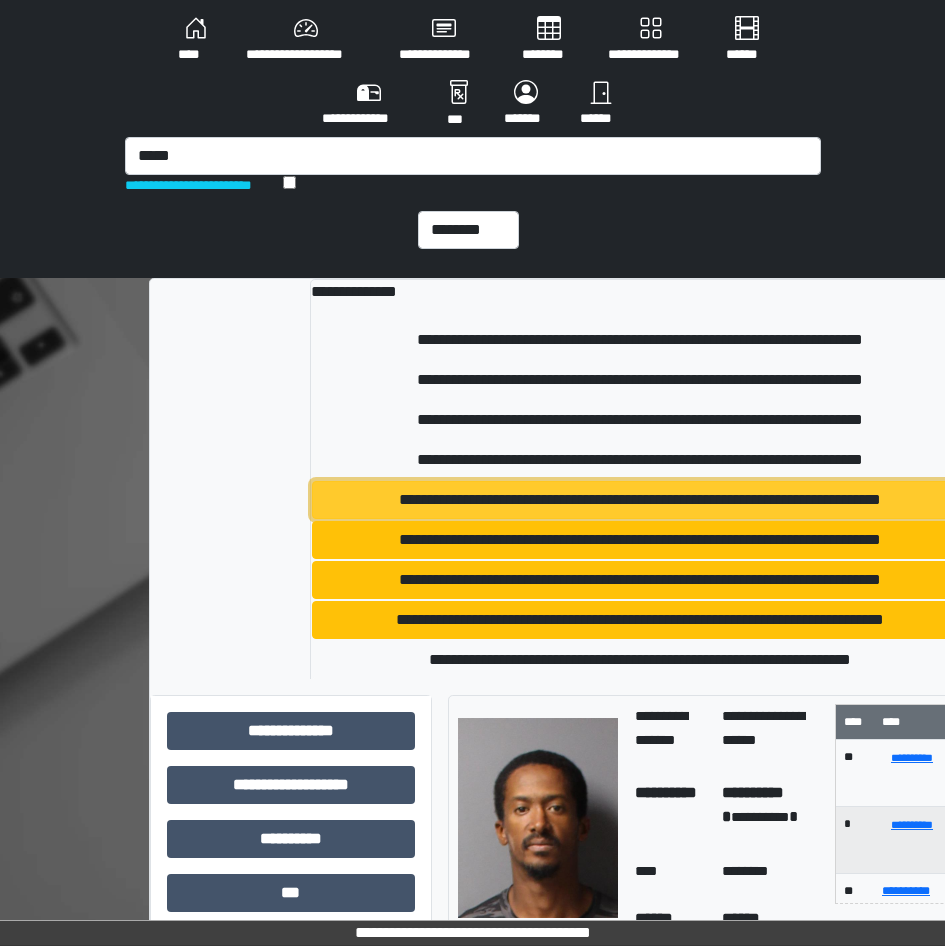 click on "**********" at bounding box center (639, 500) 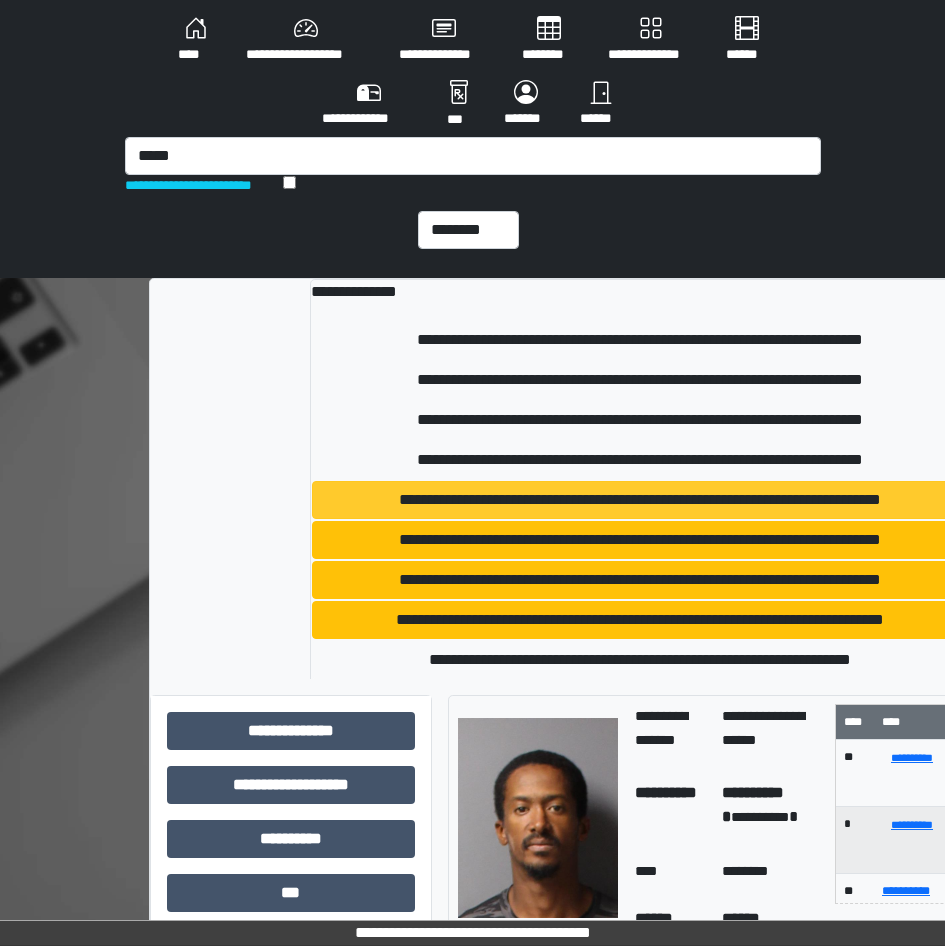 type 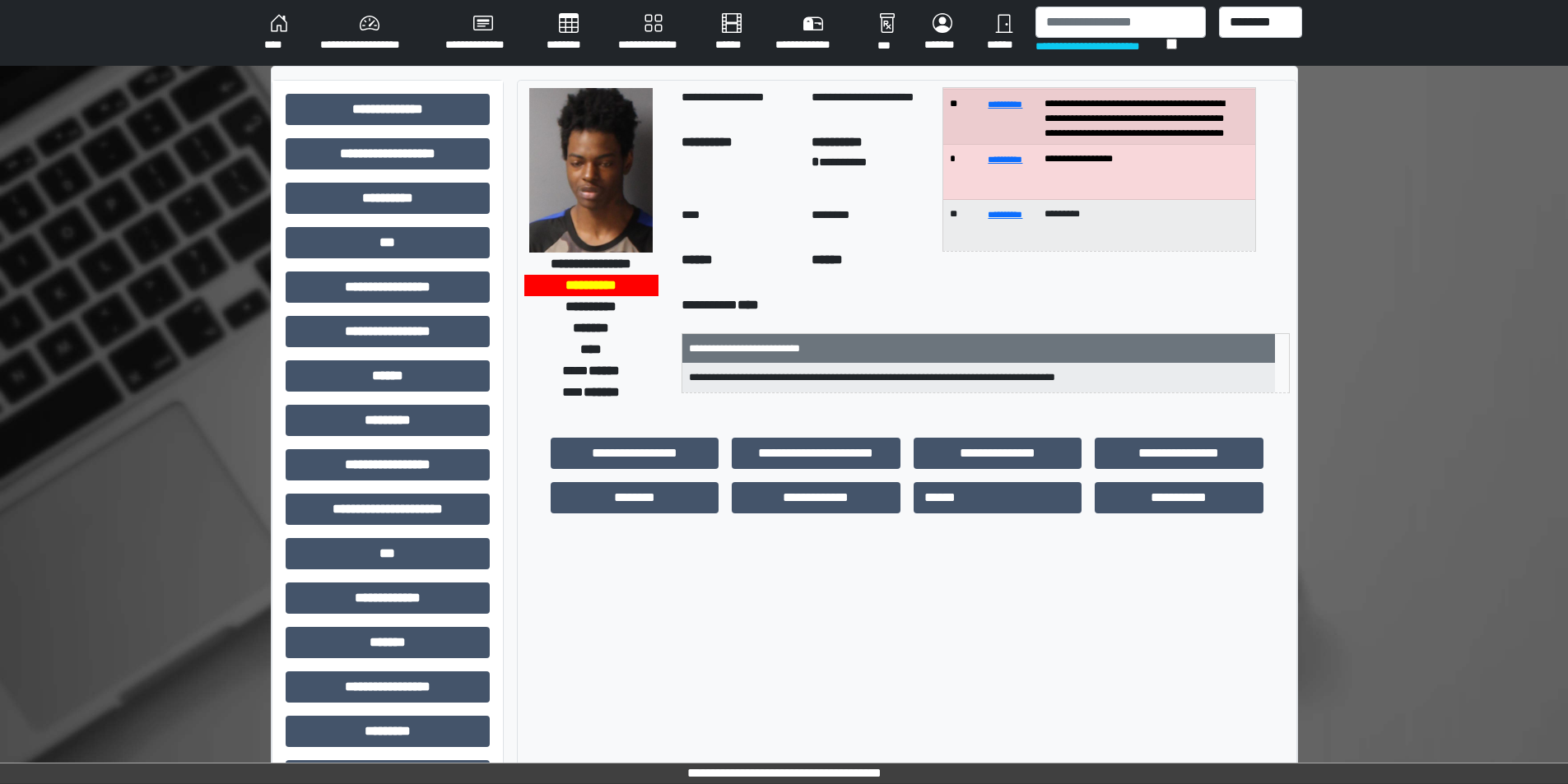 scroll, scrollTop: 165, scrollLeft: 0, axis: vertical 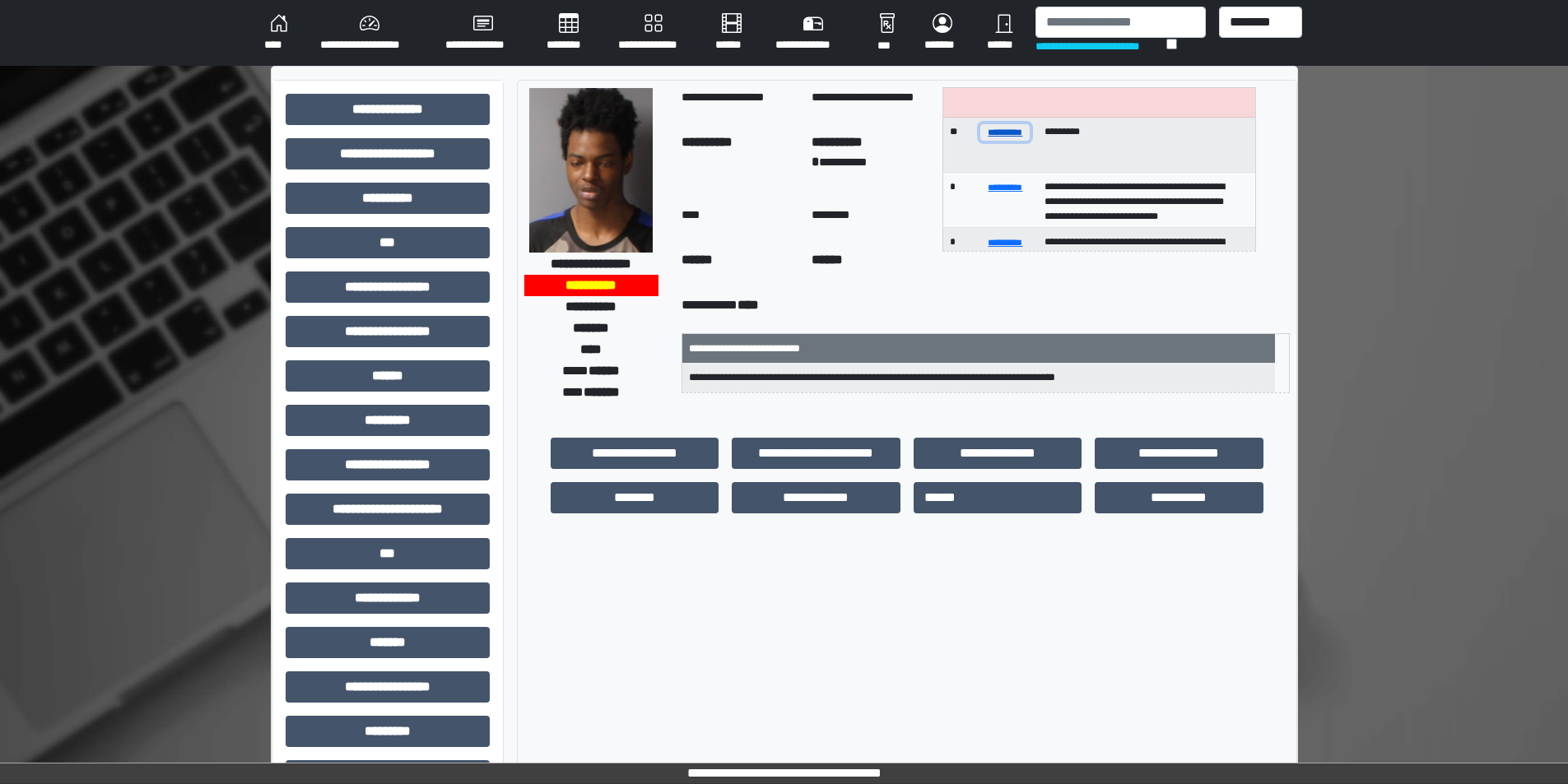 click on "**********" at bounding box center [1005, 132] 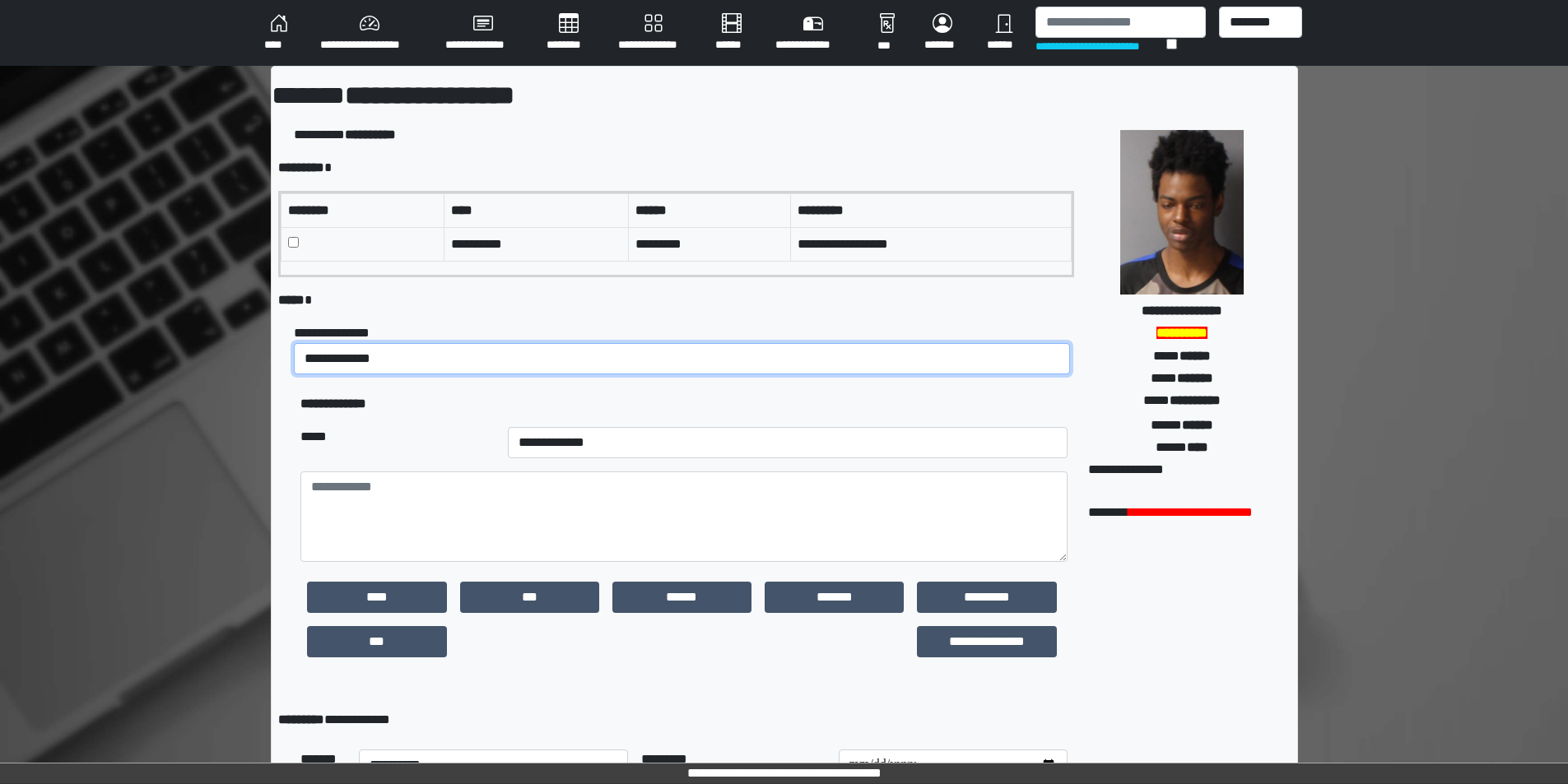 click on "**********" at bounding box center [682, 359] 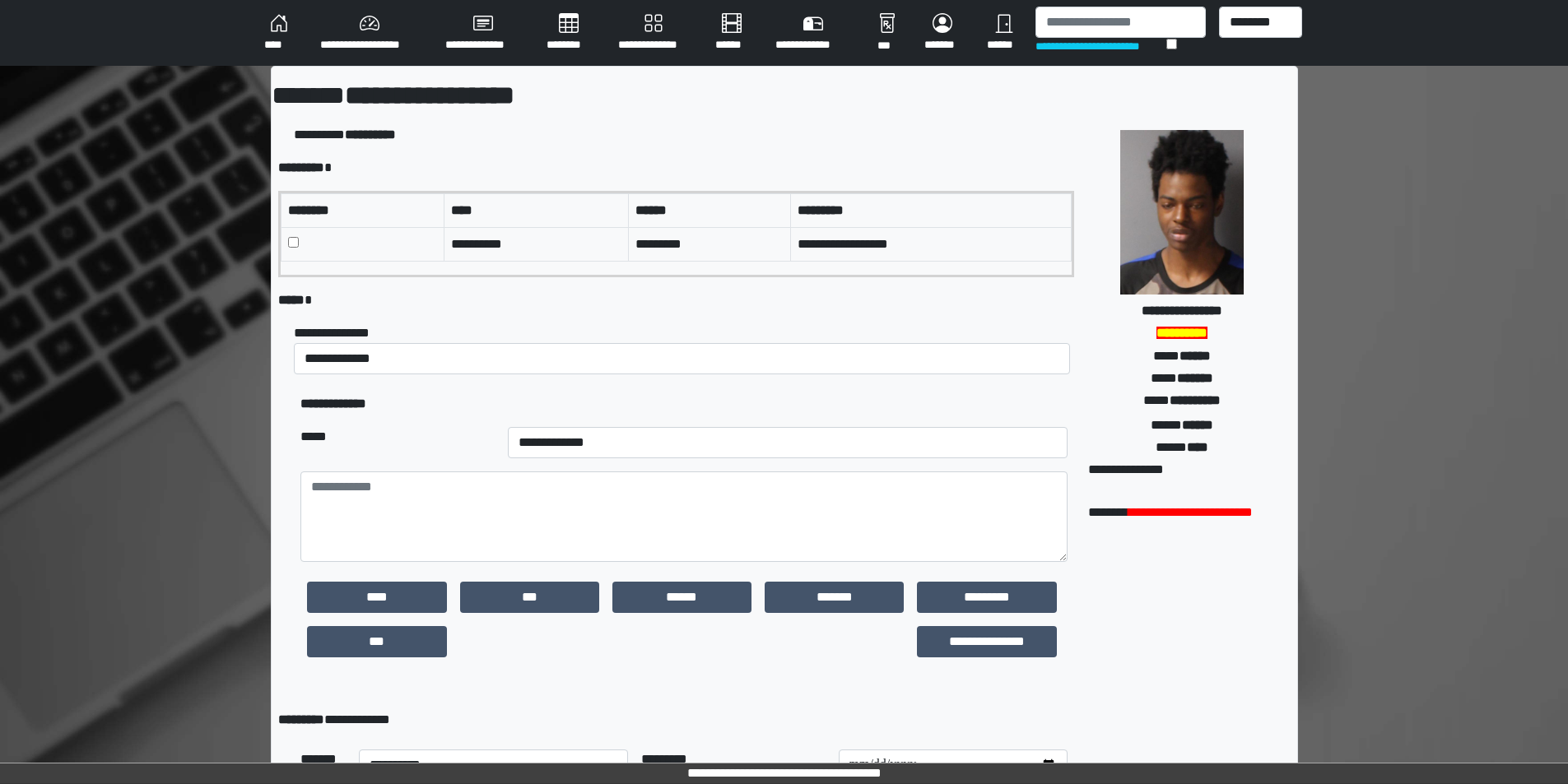 click on "**** ******" at bounding box center (1182, 355) 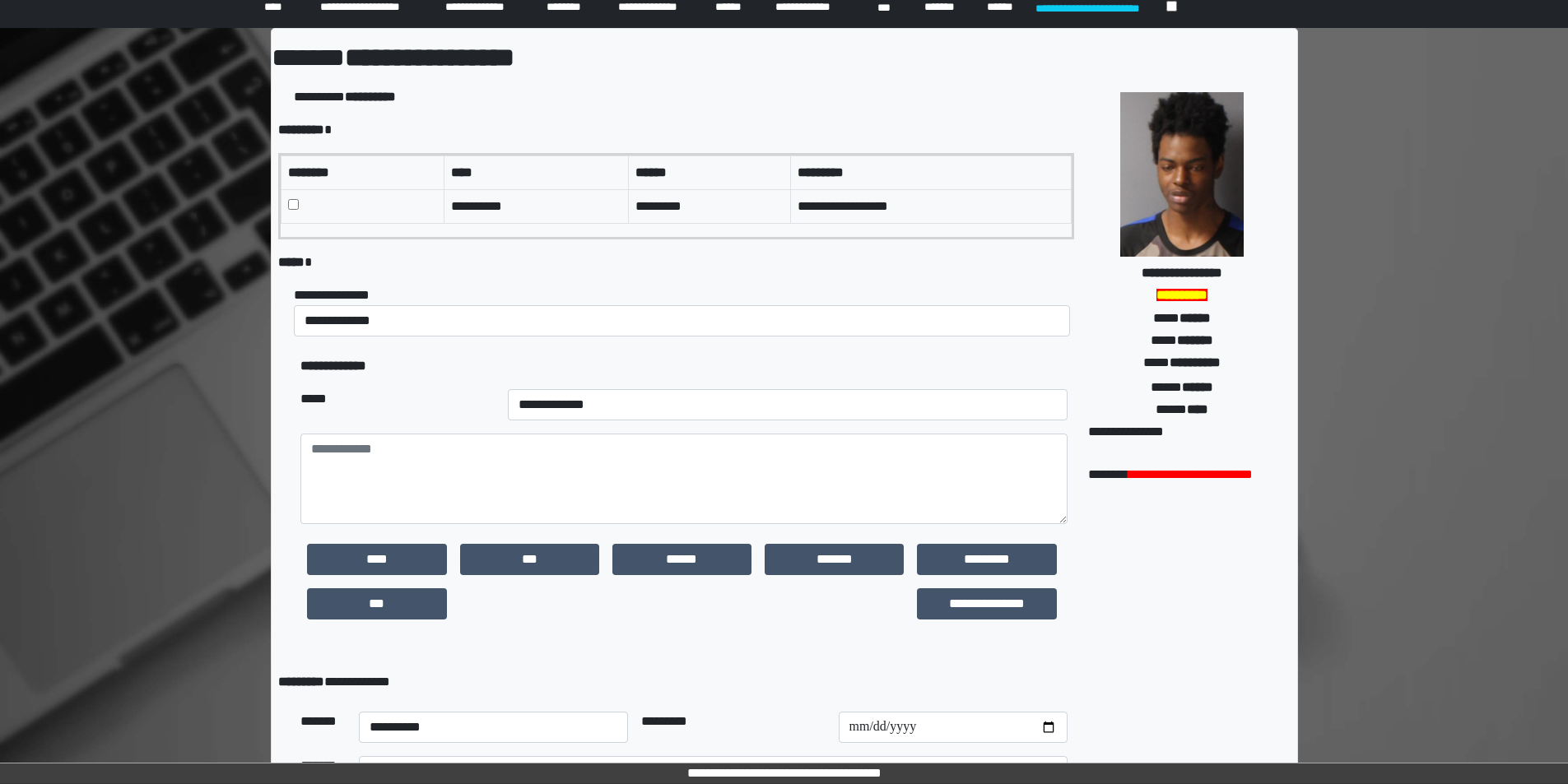 scroll, scrollTop: 0, scrollLeft: 0, axis: both 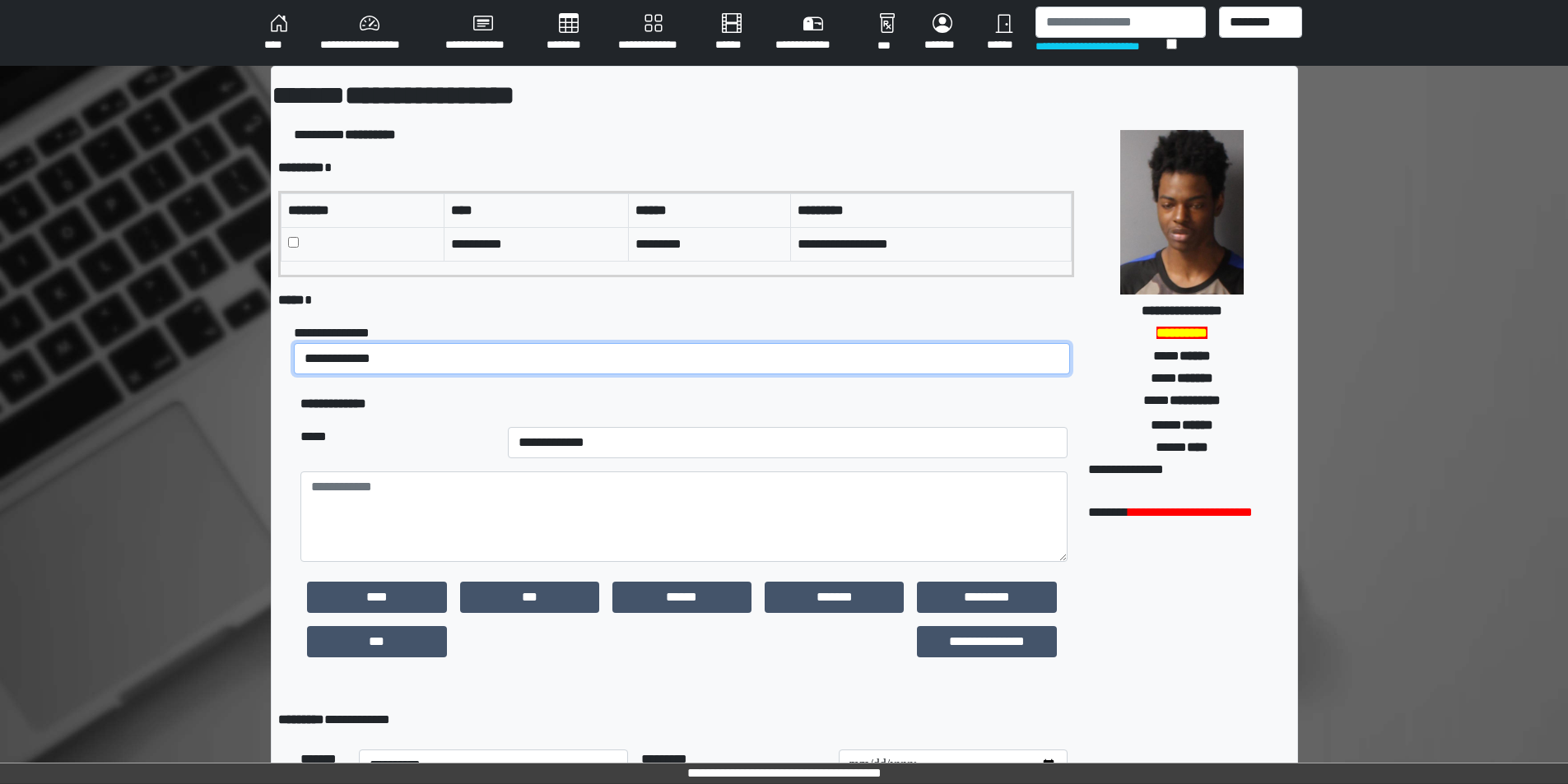 click on "**********" at bounding box center (682, 359) 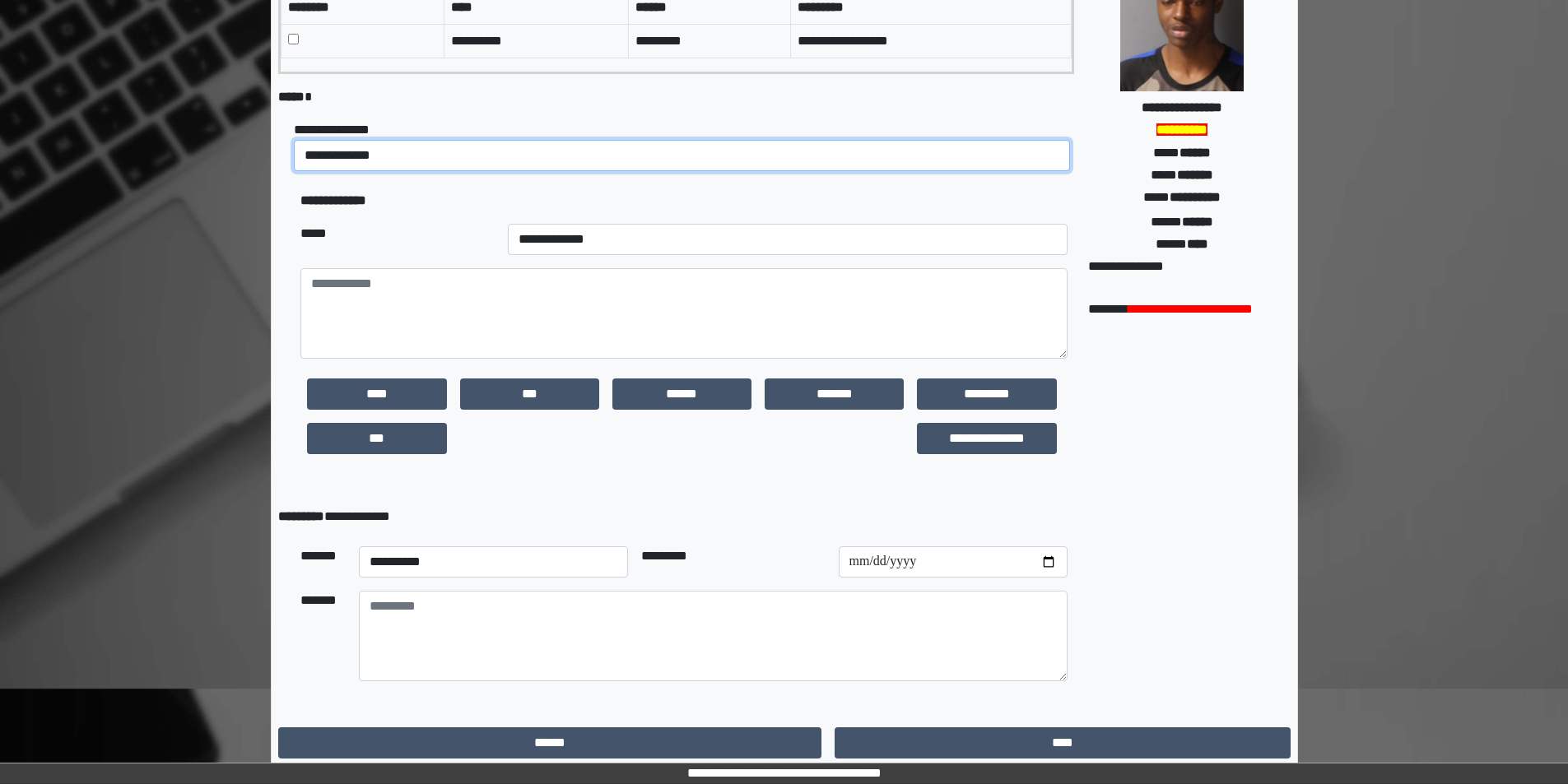 scroll, scrollTop: 211, scrollLeft: 0, axis: vertical 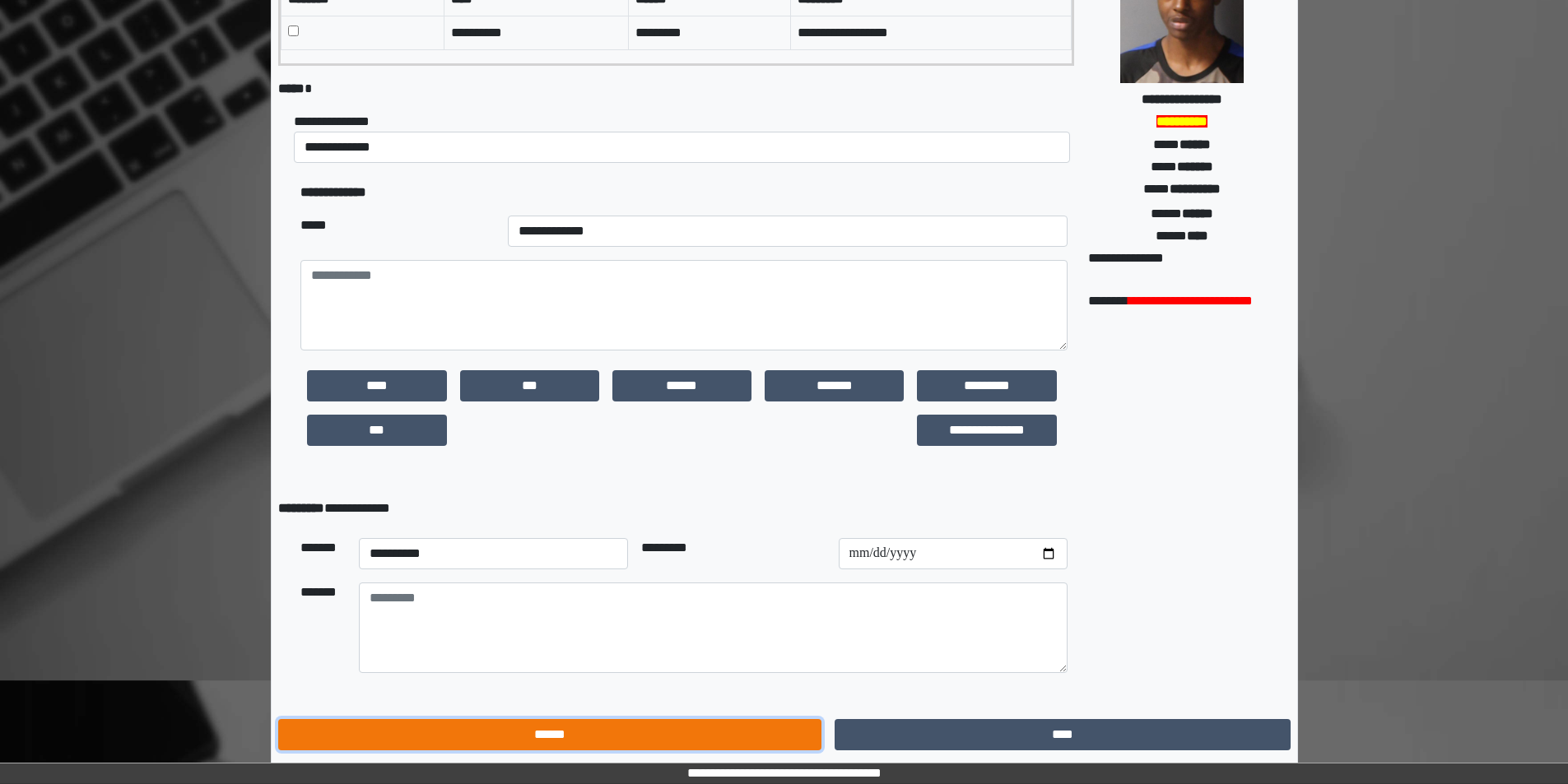 click on "******" at bounding box center (550, 735) 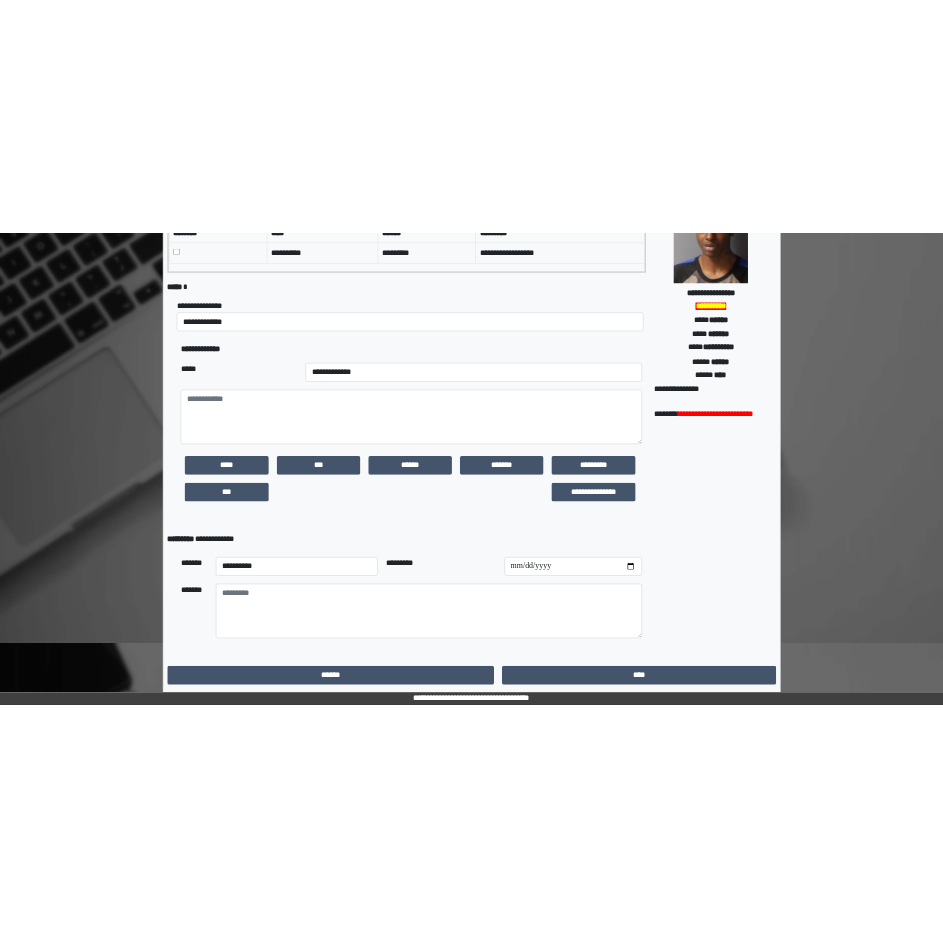 scroll, scrollTop: 0, scrollLeft: 0, axis: both 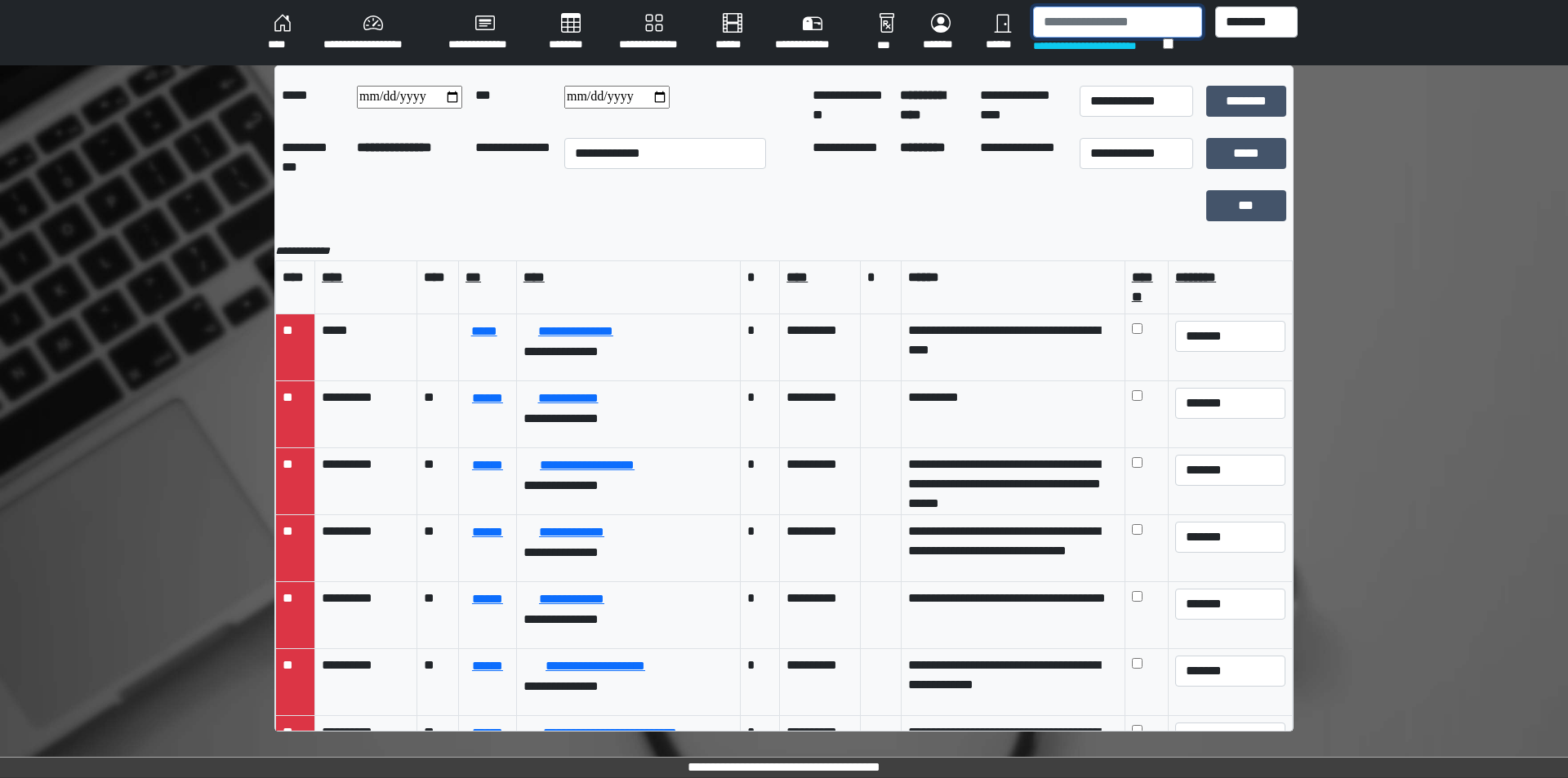 click at bounding box center [1117, 22] 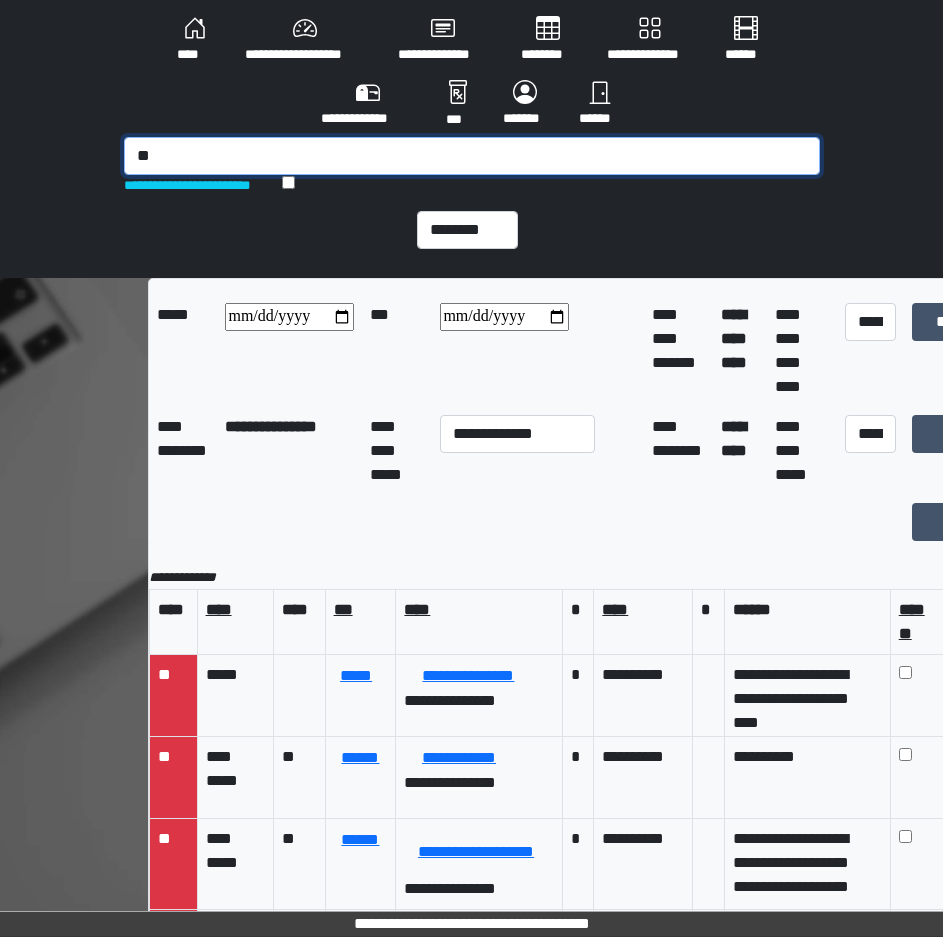 drag, startPoint x: 324, startPoint y: 154, endPoint x: 54, endPoint y: 153, distance: 270.00186 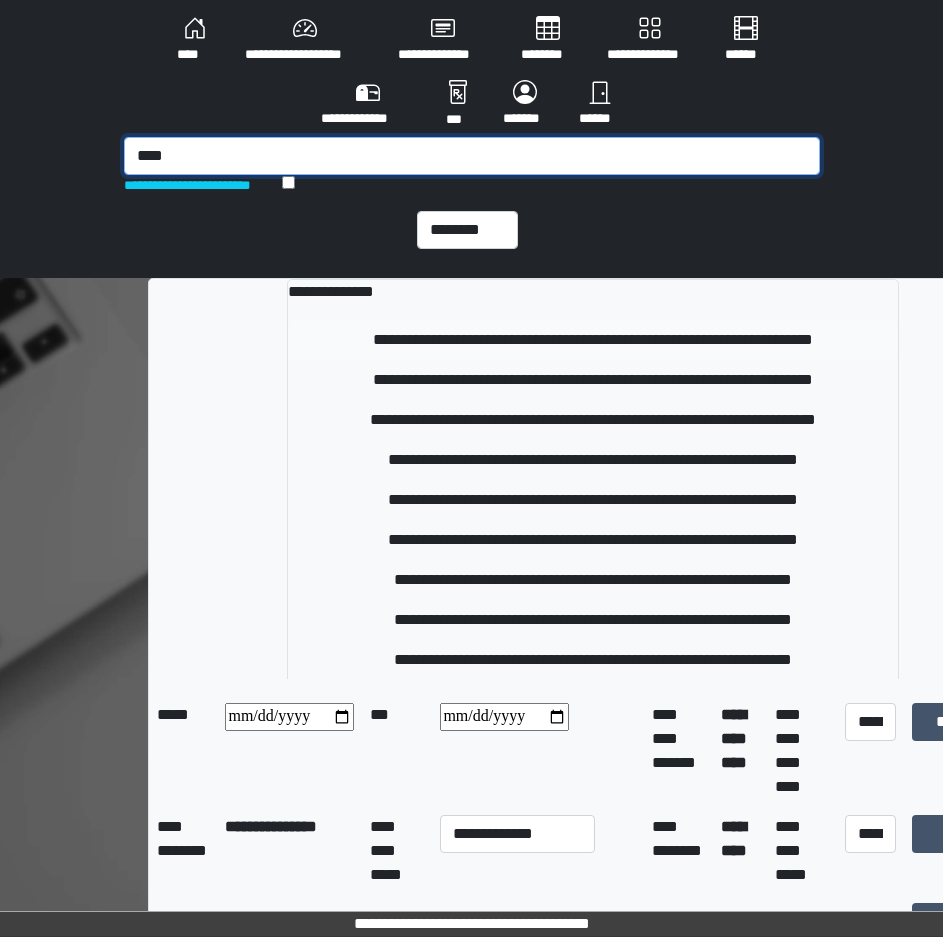 type on "****" 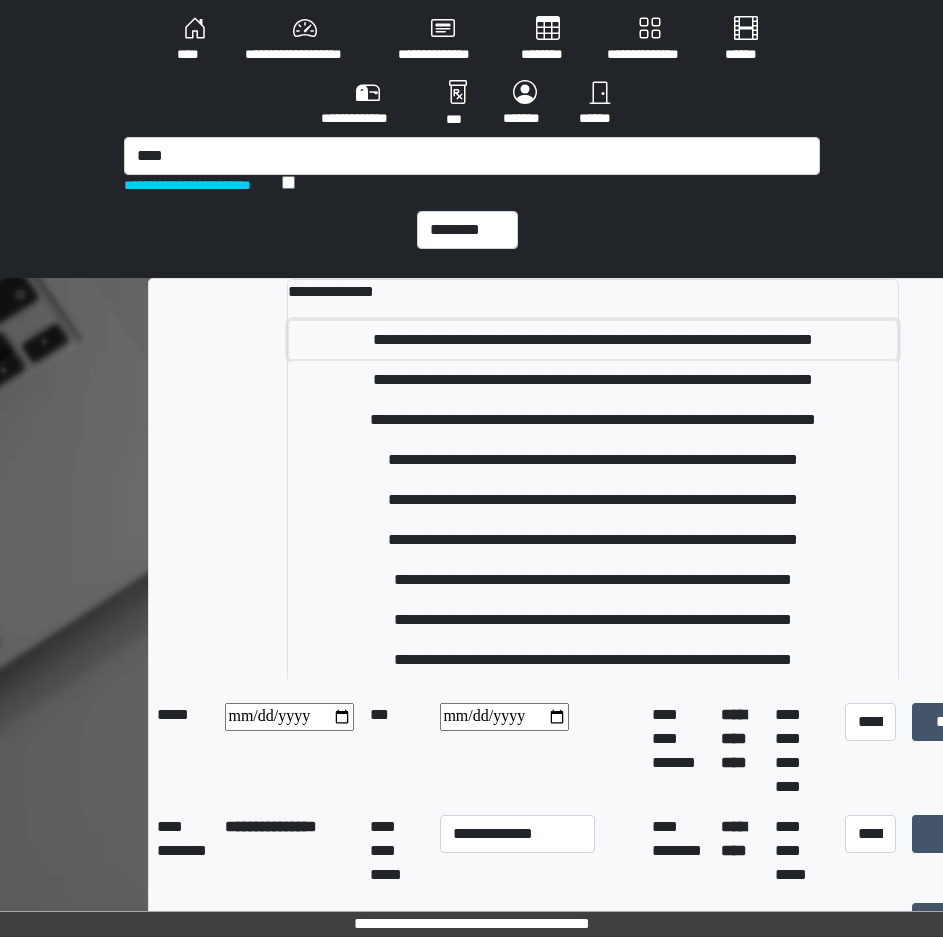 click on "**********" at bounding box center (593, 340) 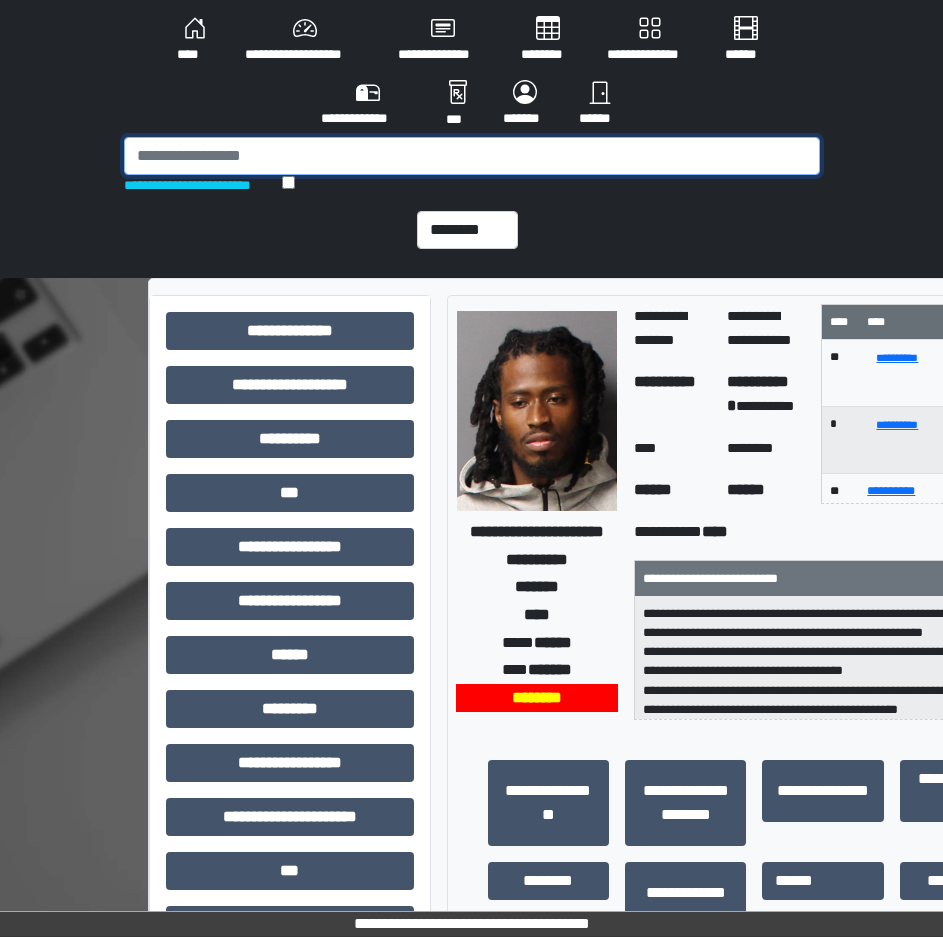 click at bounding box center (472, 156) 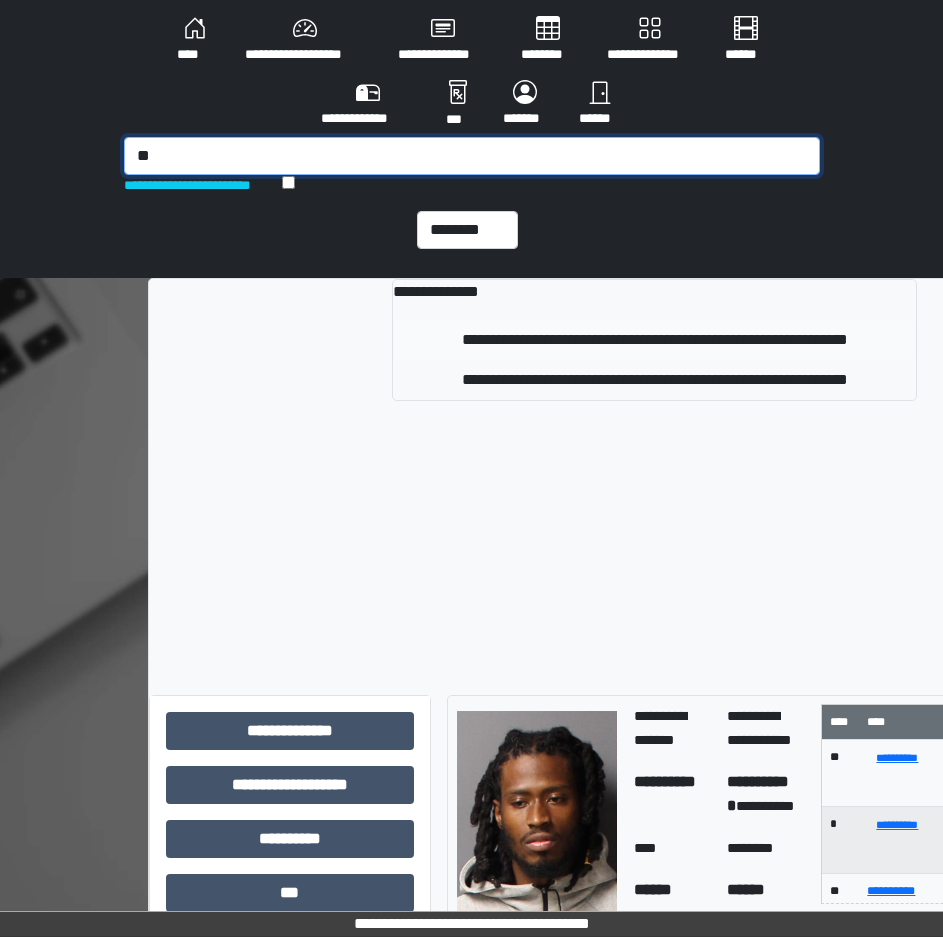 type on "*" 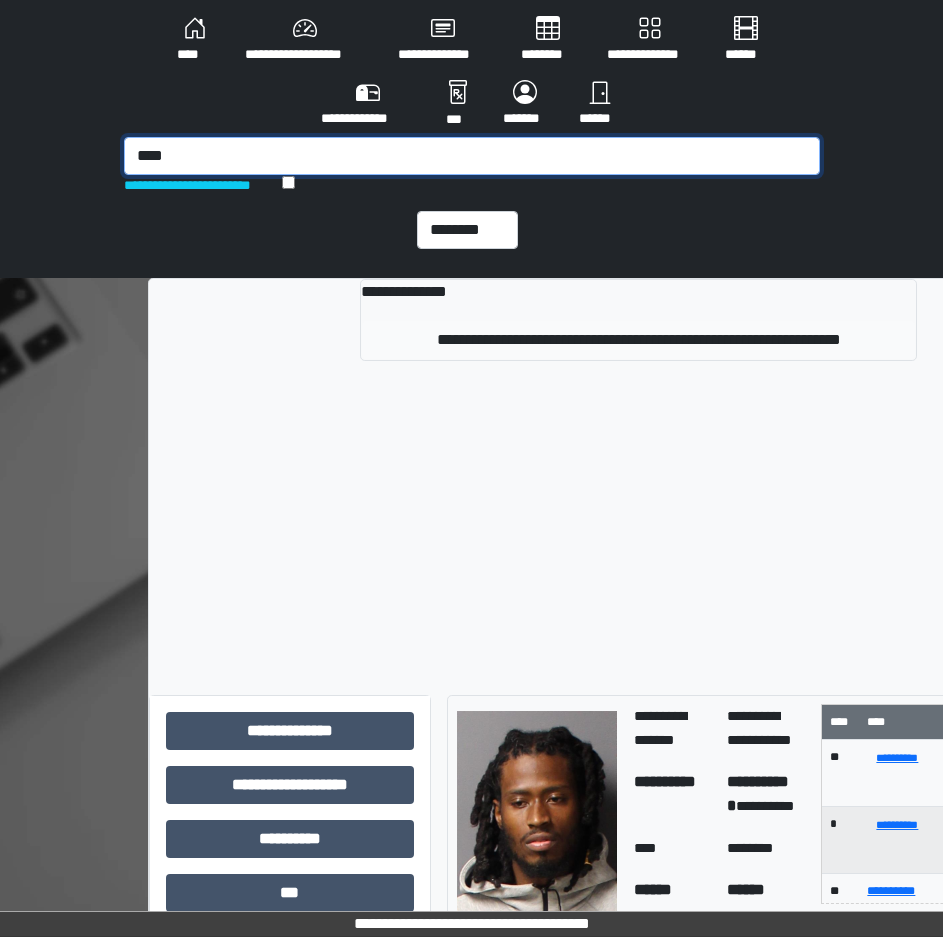 type on "****" 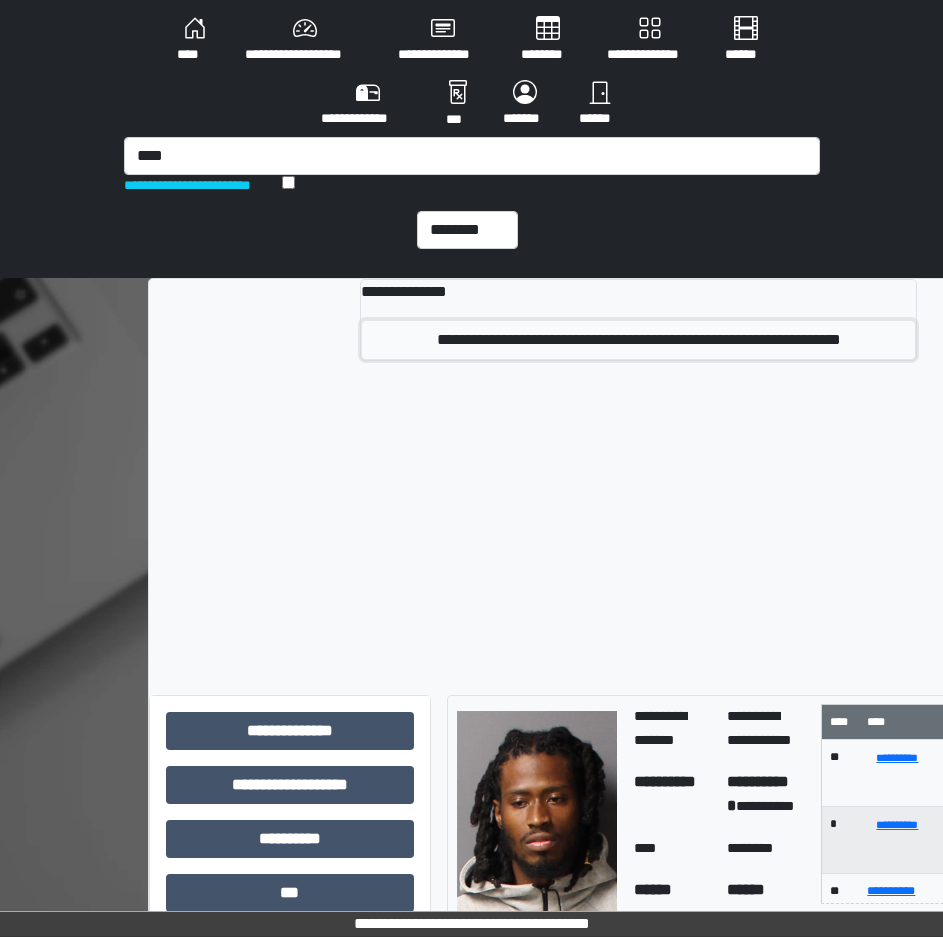 click on "**********" at bounding box center [639, 340] 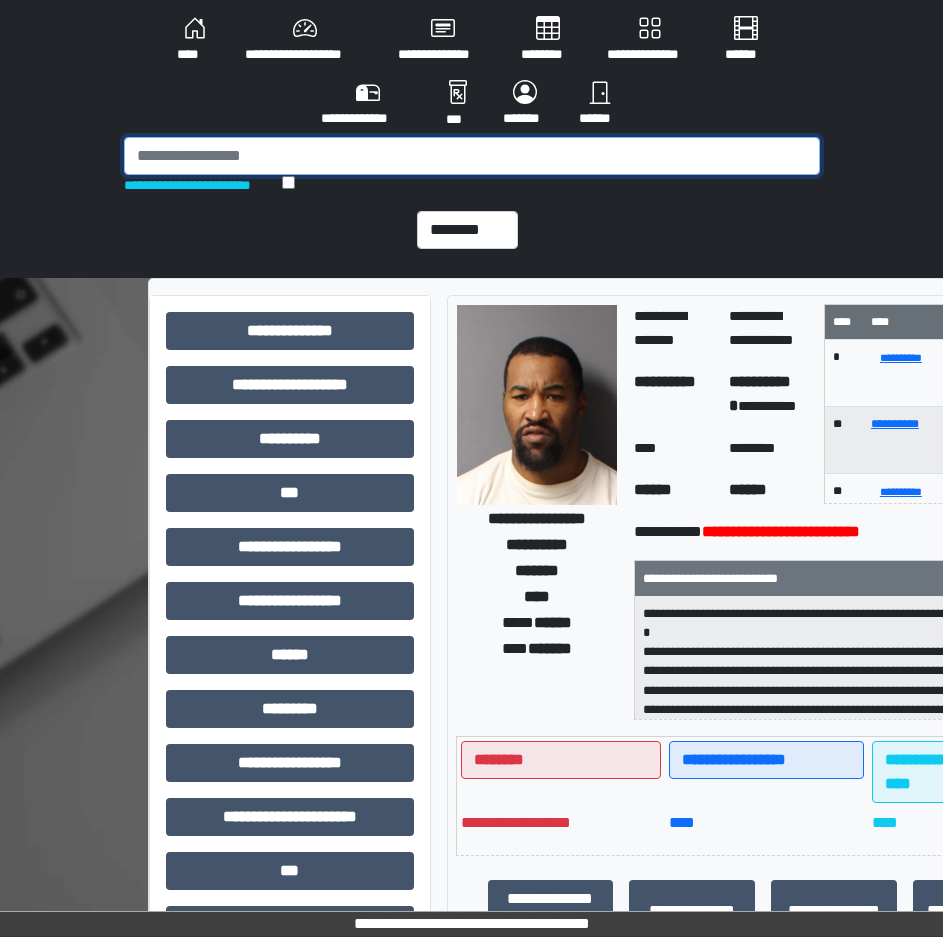 click at bounding box center (472, 156) 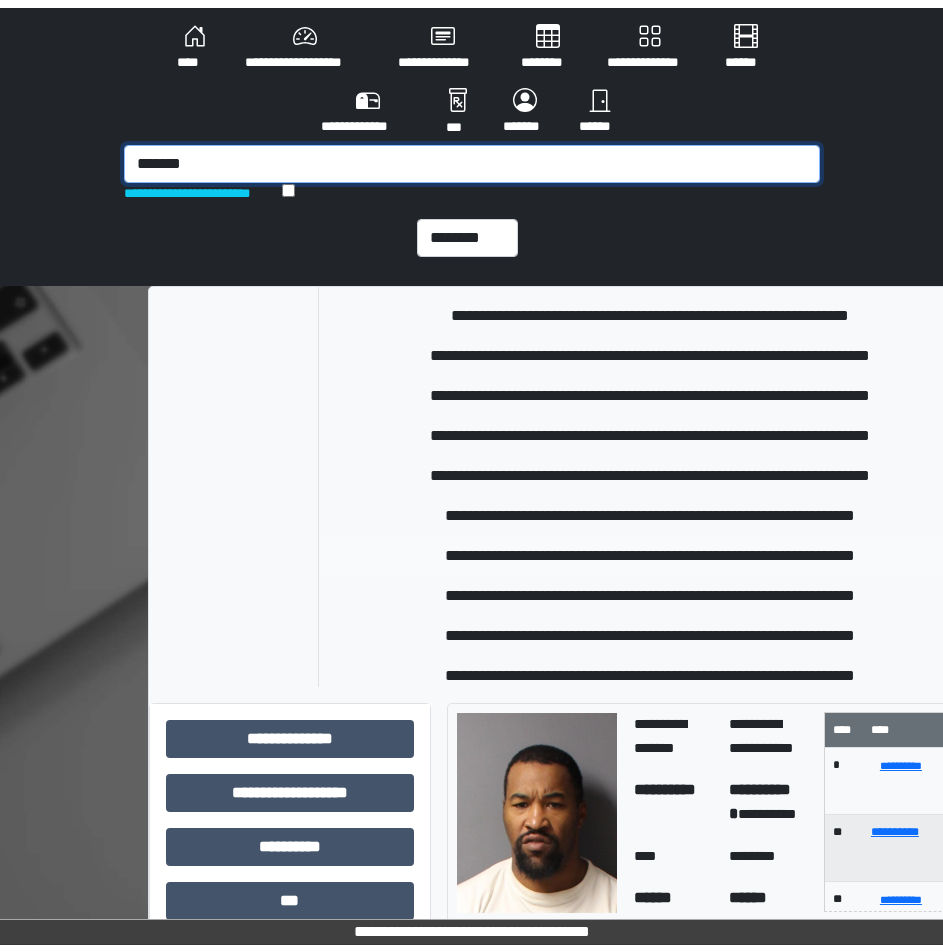 scroll, scrollTop: 400, scrollLeft: 0, axis: vertical 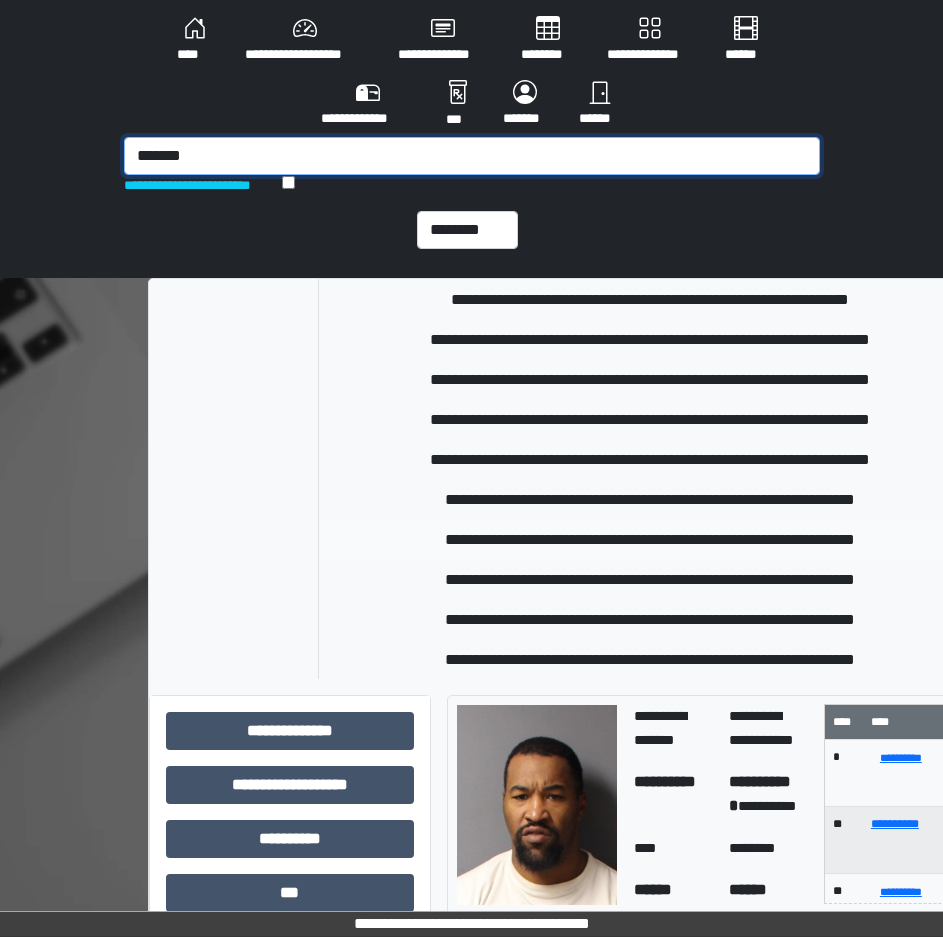 type on "*******" 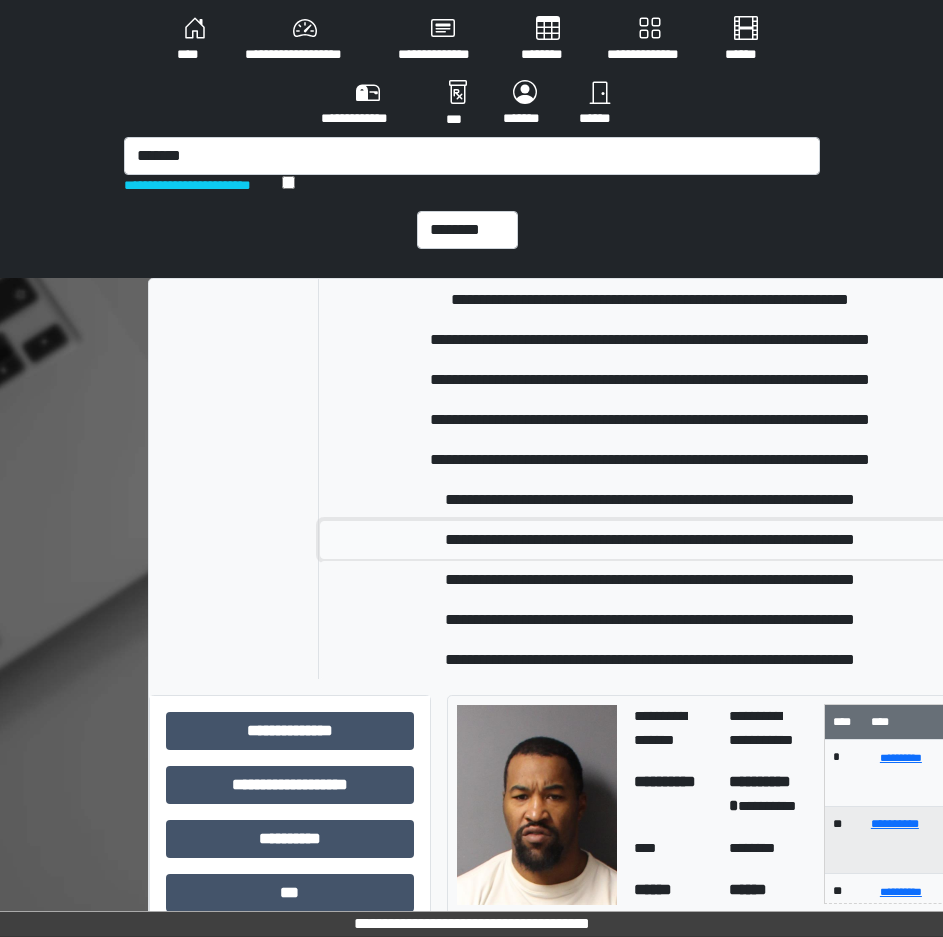 click on "**********" at bounding box center (649, 540) 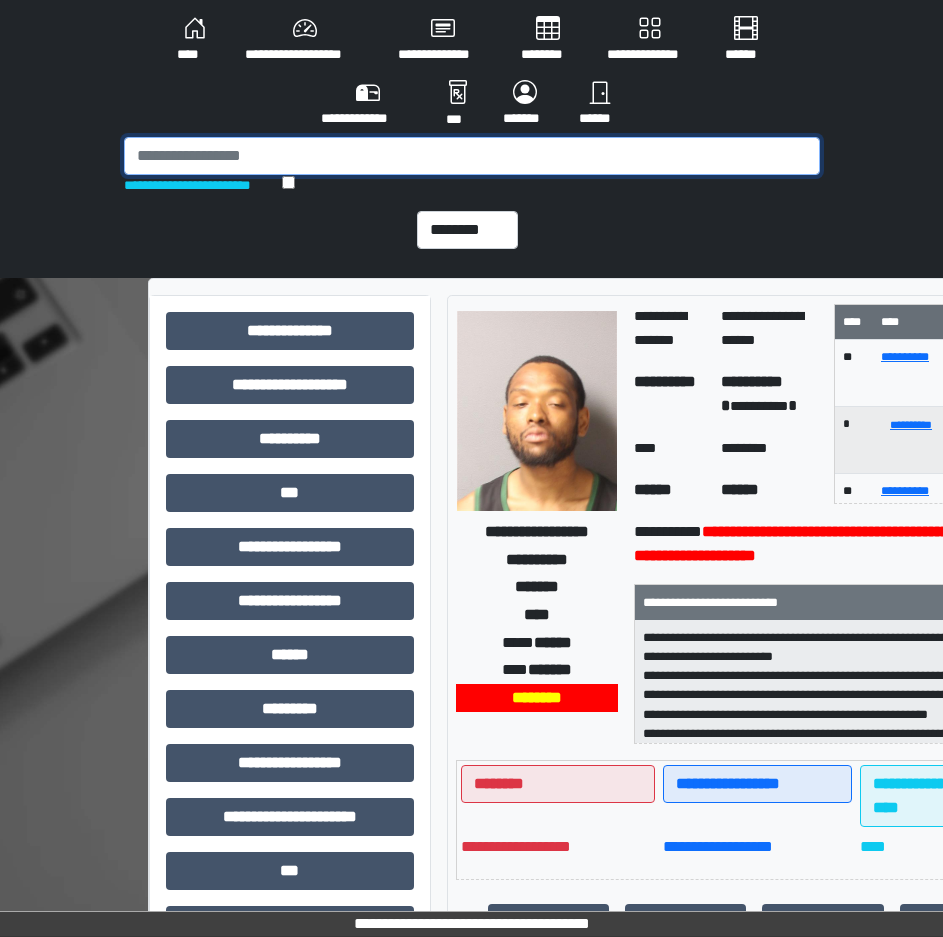click at bounding box center [472, 156] 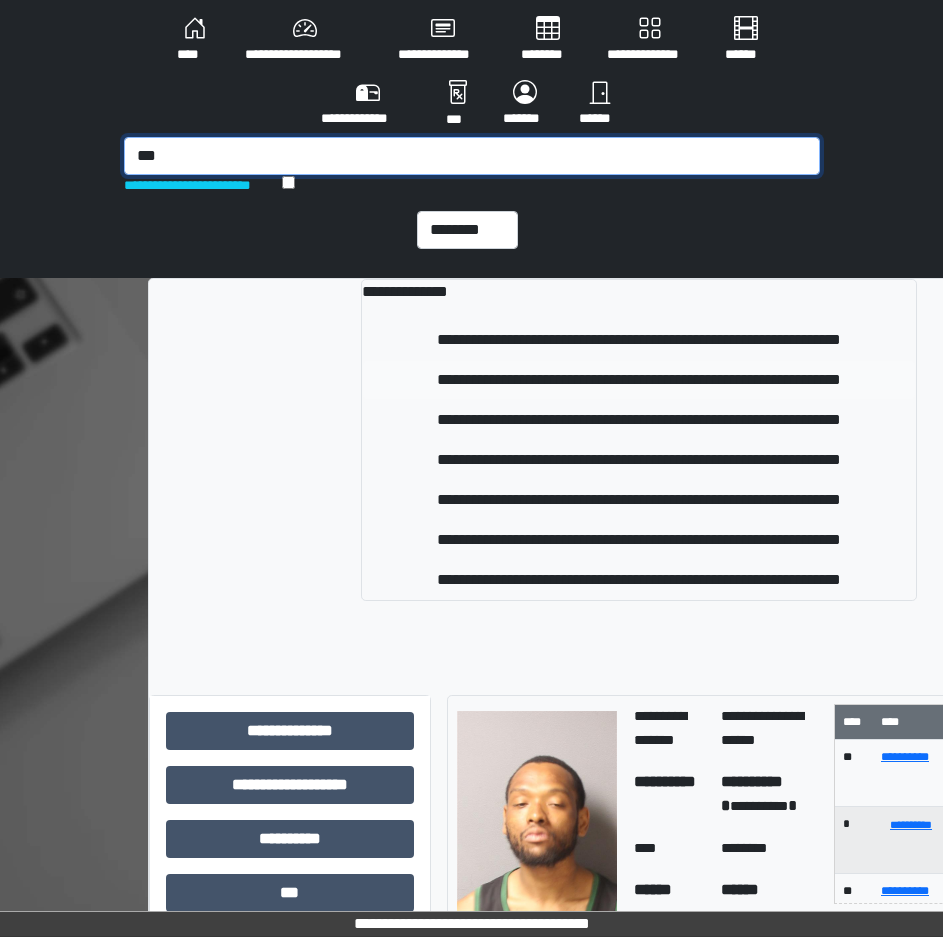 type on "***" 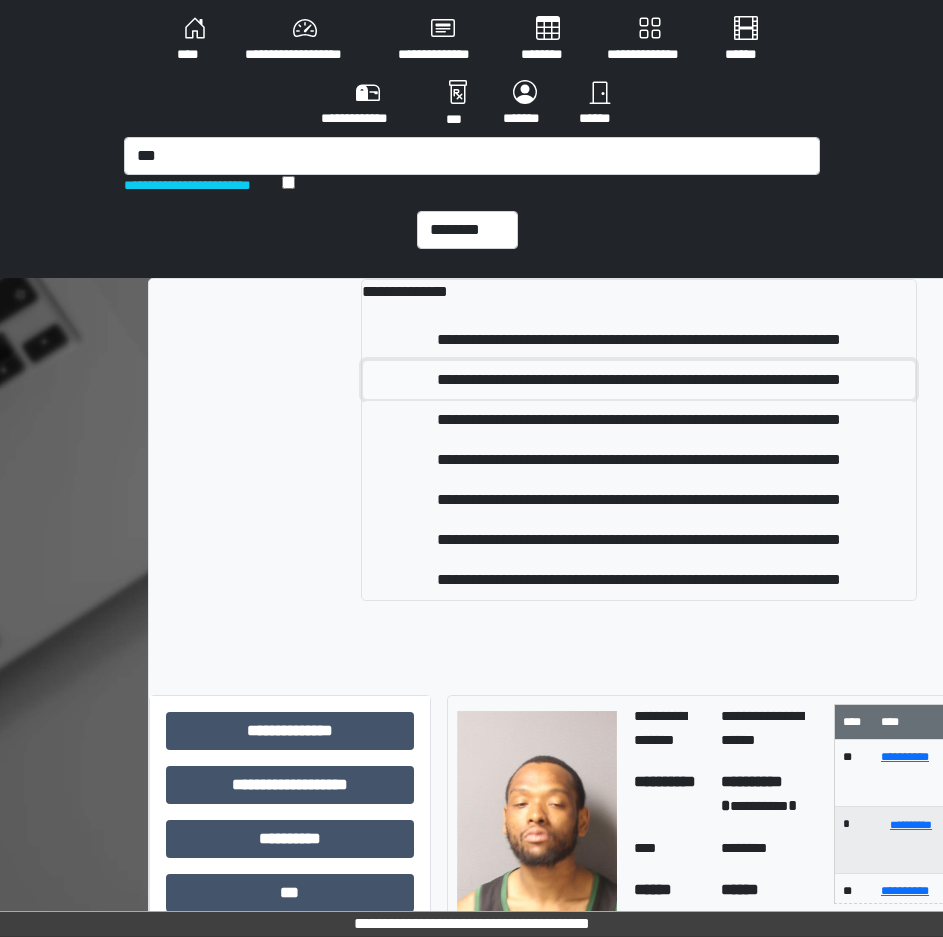 click on "**********" at bounding box center [639, 380] 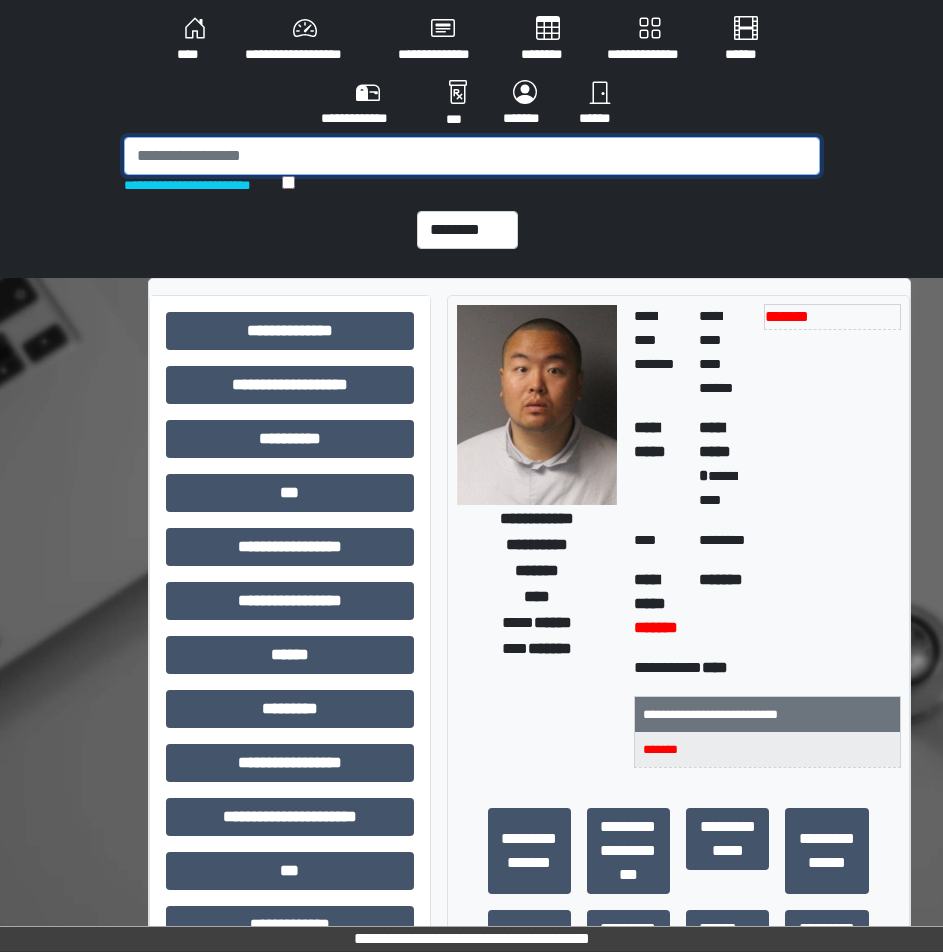 click at bounding box center (472, 156) 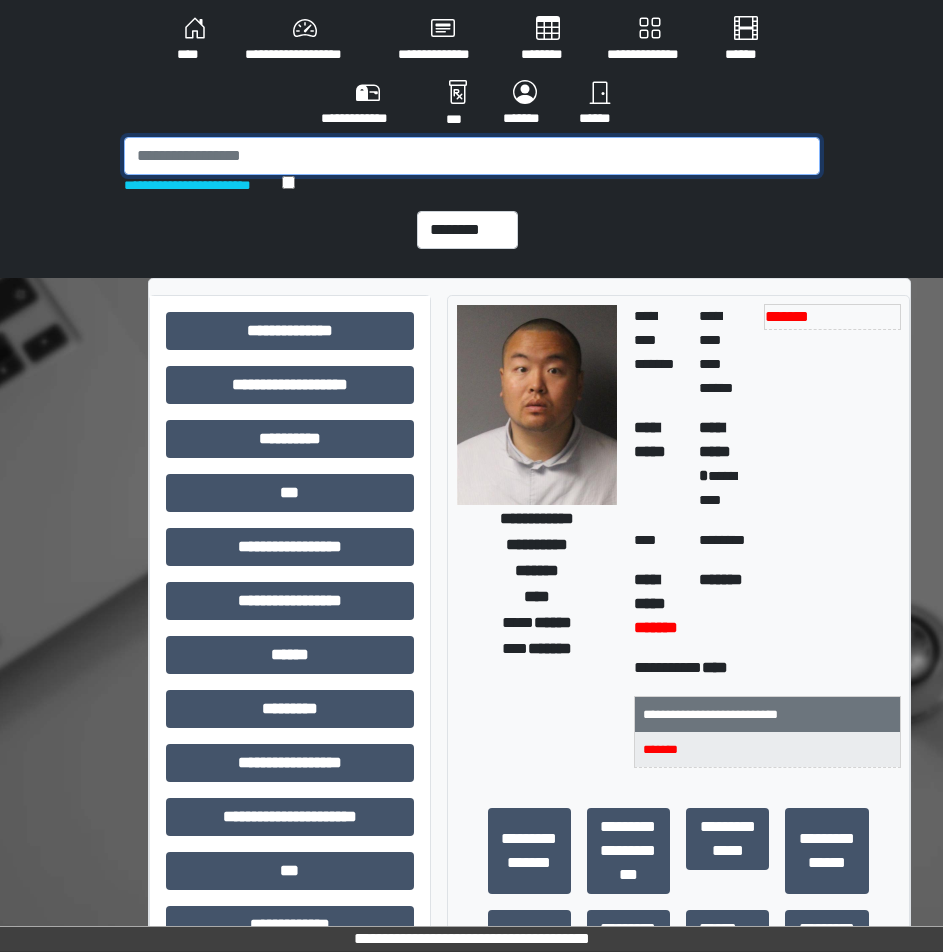 click at bounding box center (472, 156) 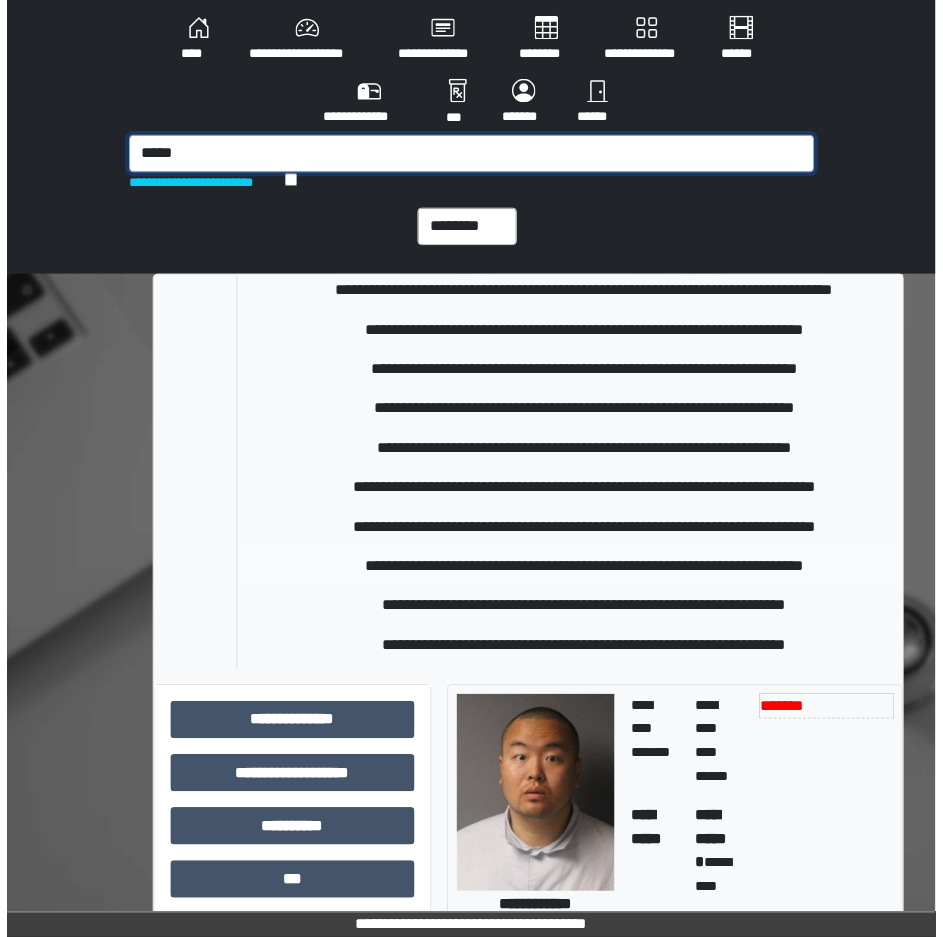 scroll, scrollTop: 400, scrollLeft: 0, axis: vertical 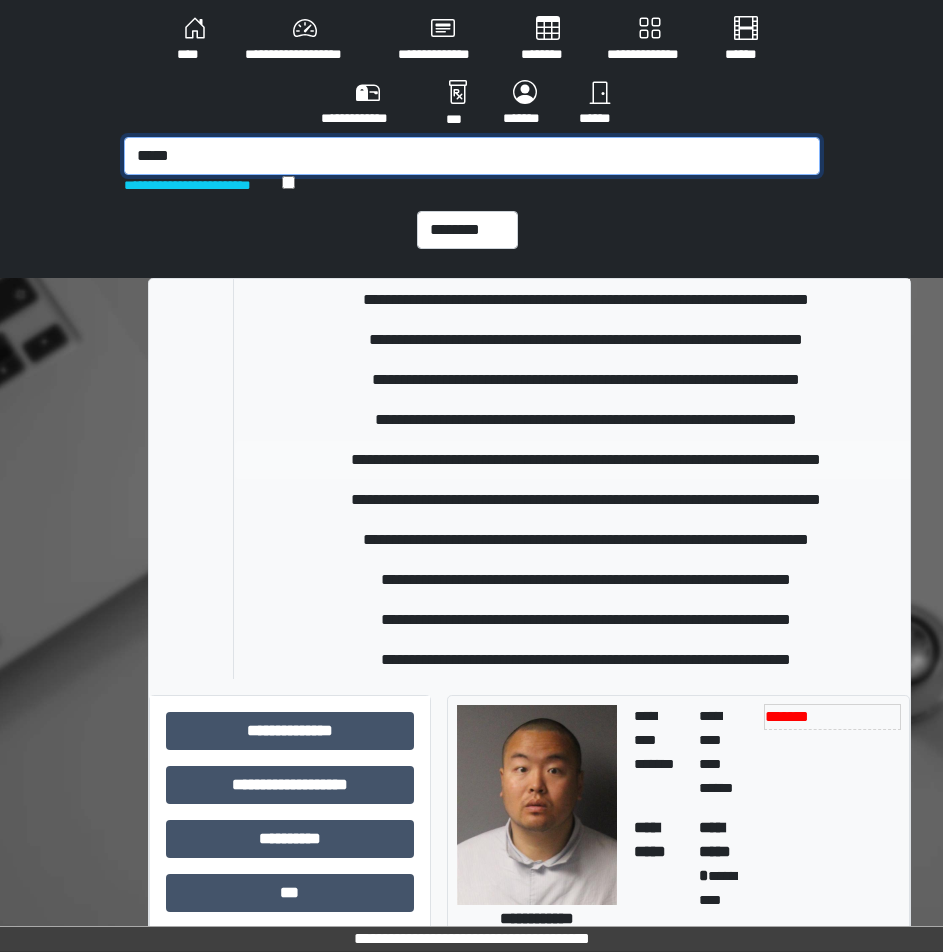 type on "*****" 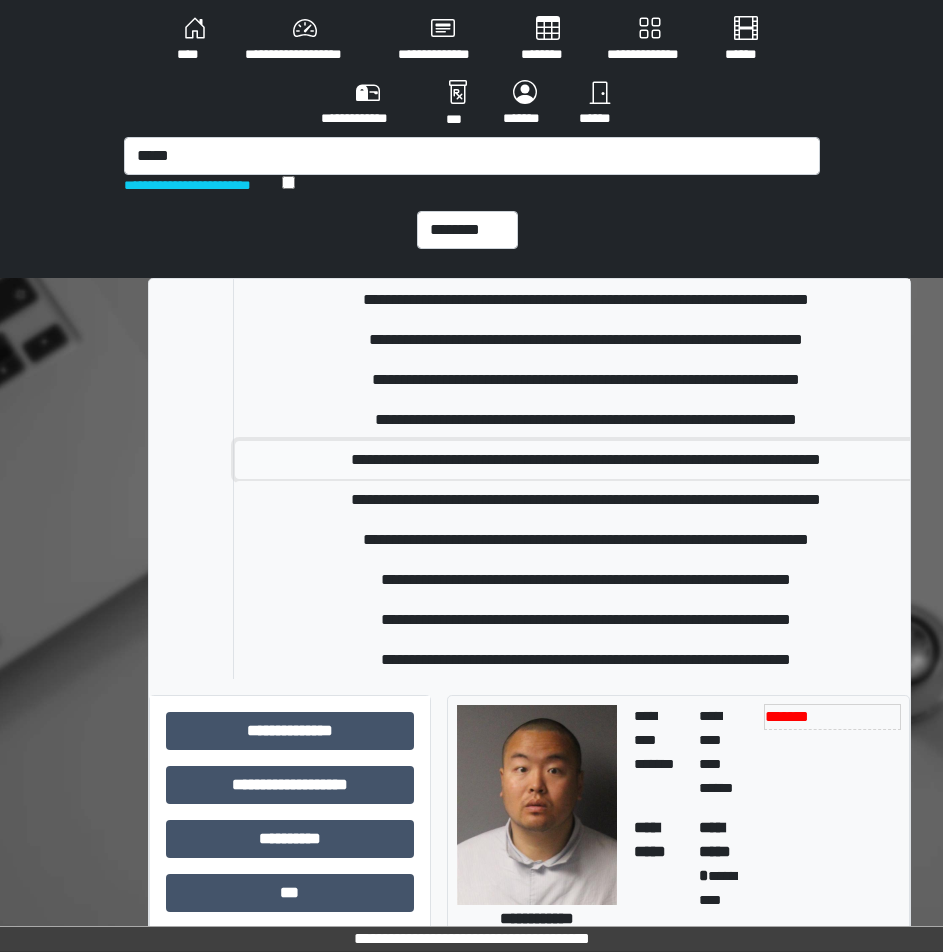 click on "**********" at bounding box center (586, 460) 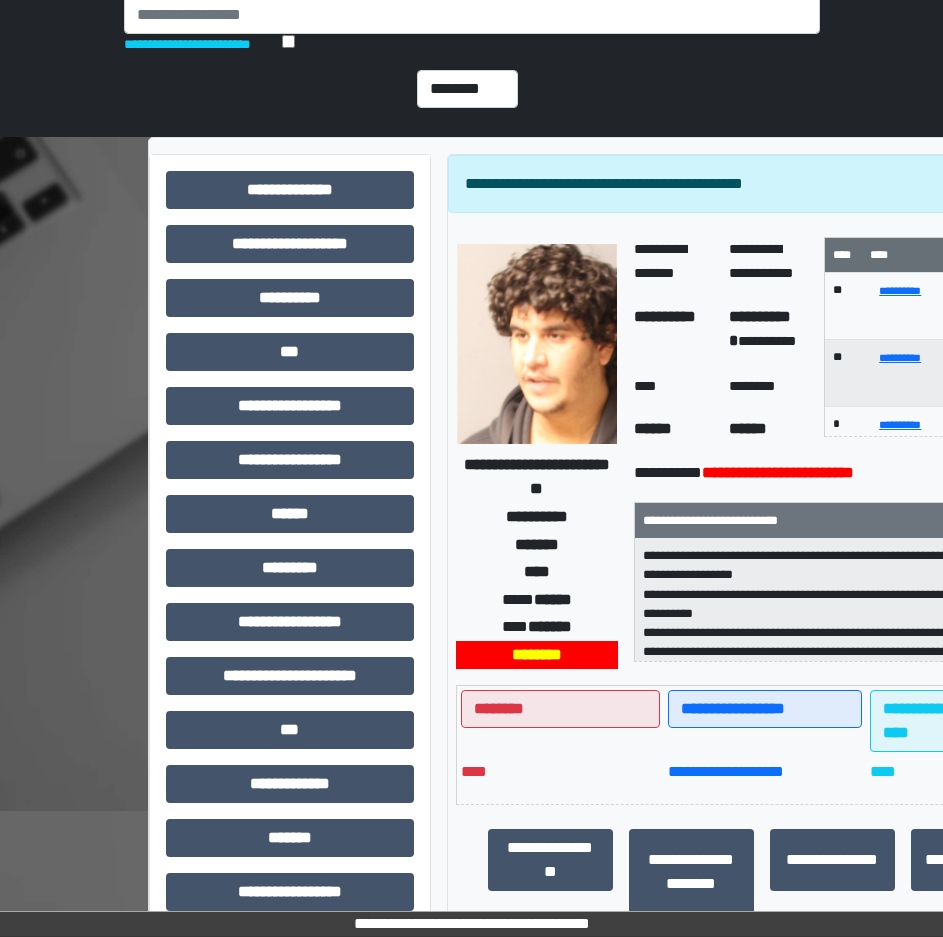 scroll, scrollTop: 200, scrollLeft: 0, axis: vertical 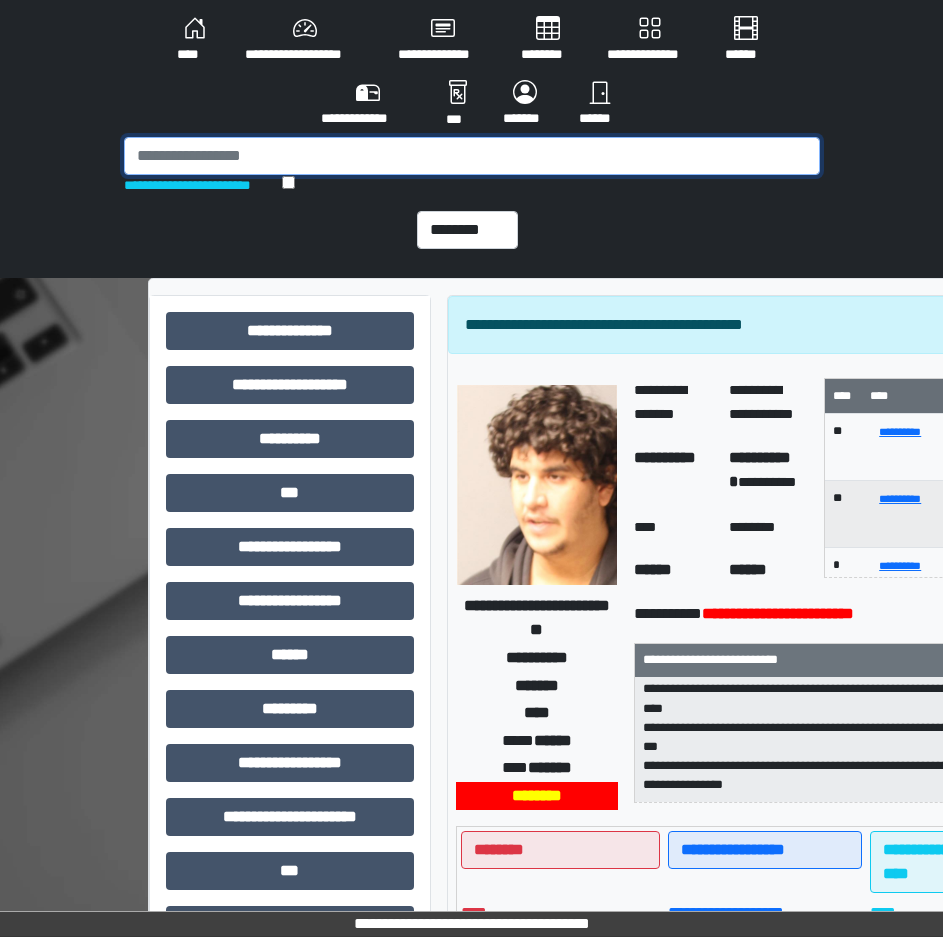 click at bounding box center (472, 156) 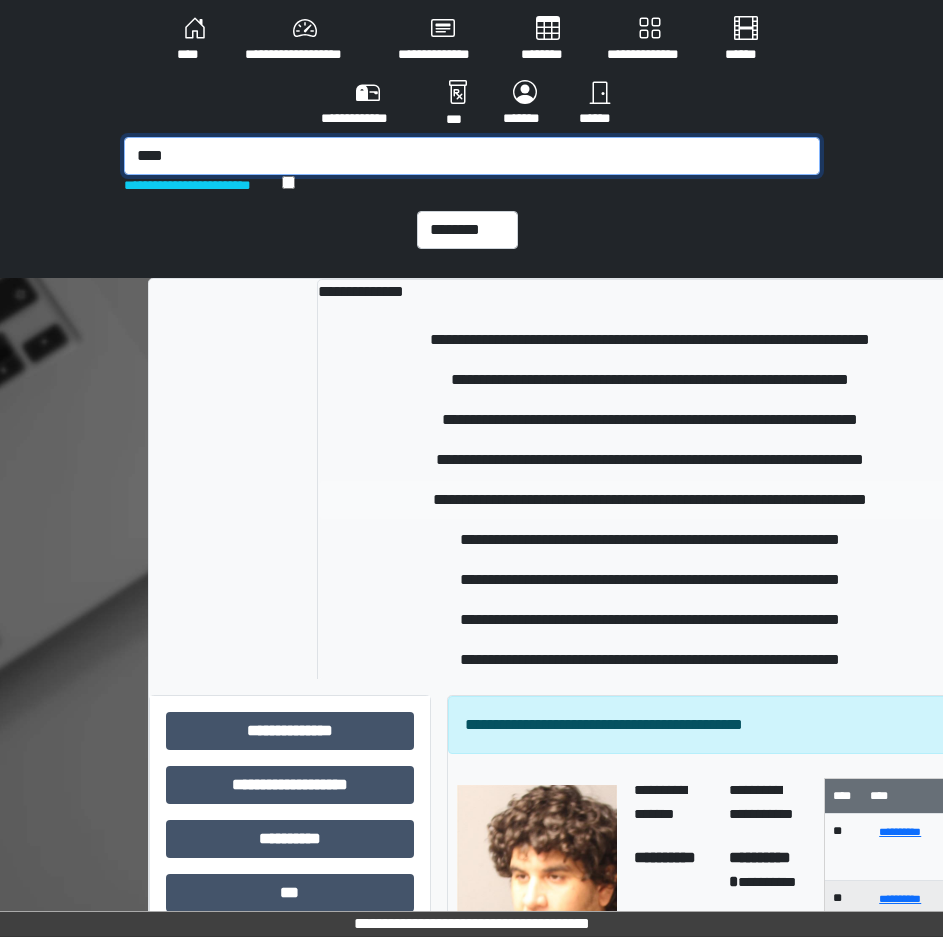 type on "****" 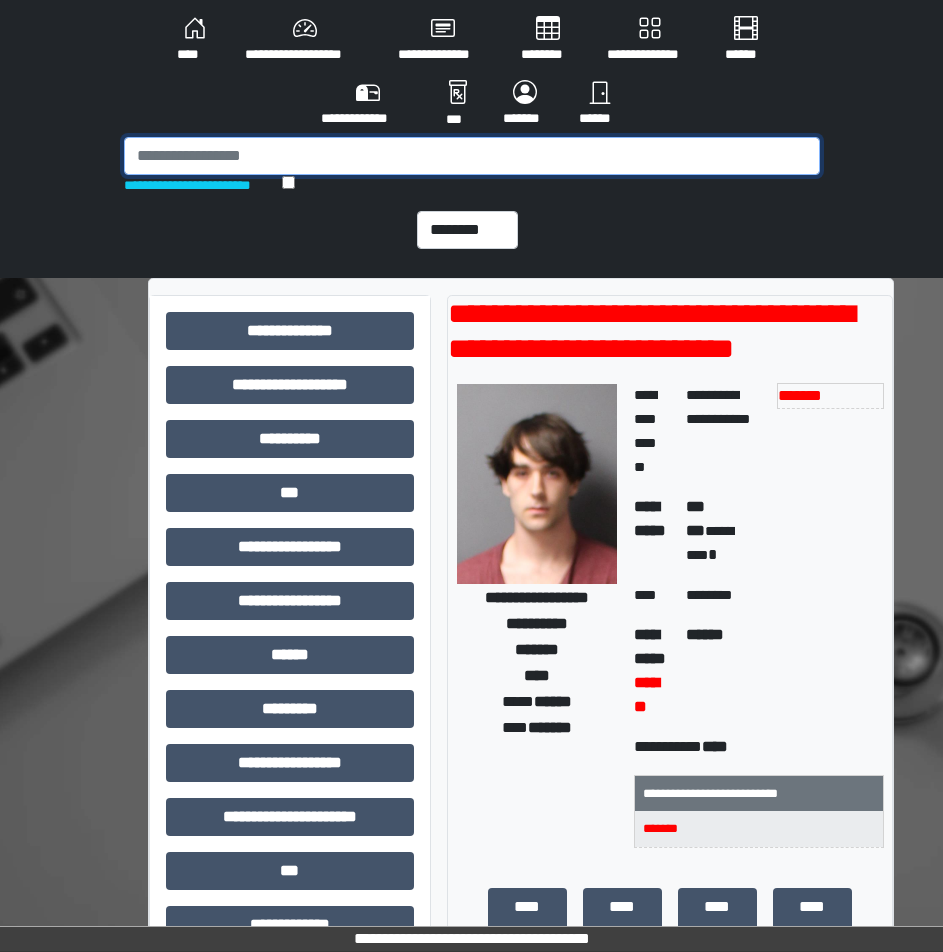 click at bounding box center [472, 156] 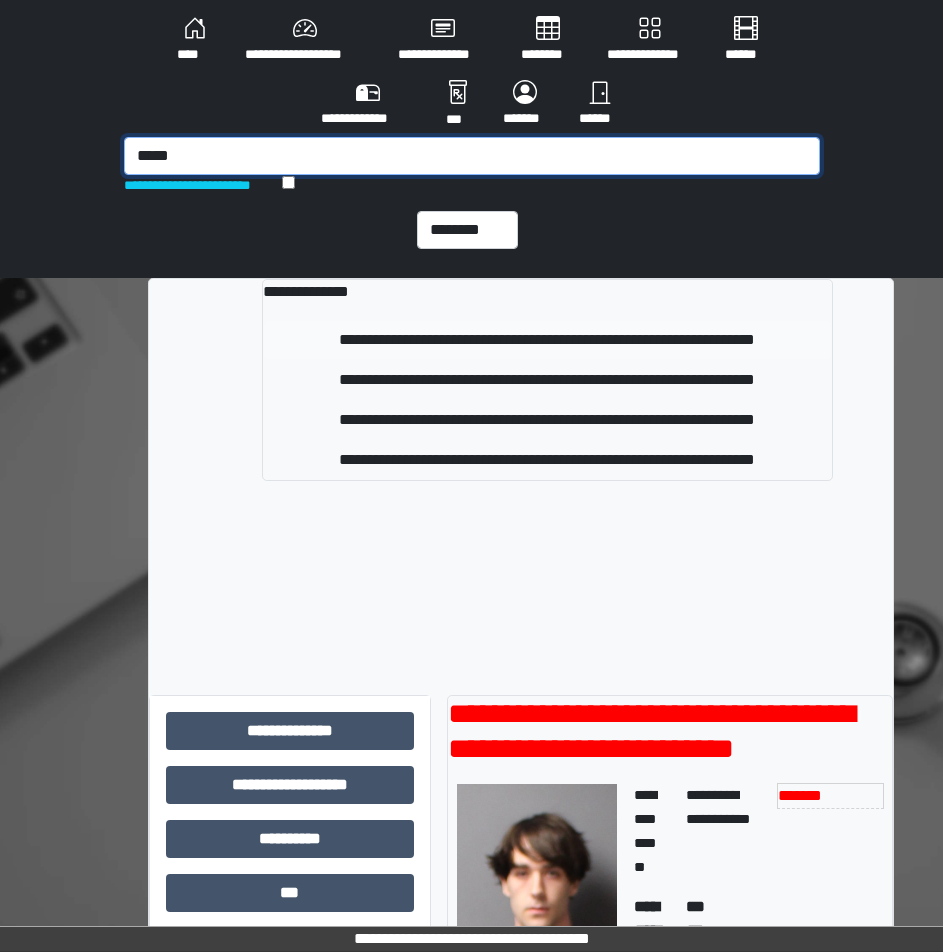 type on "*****" 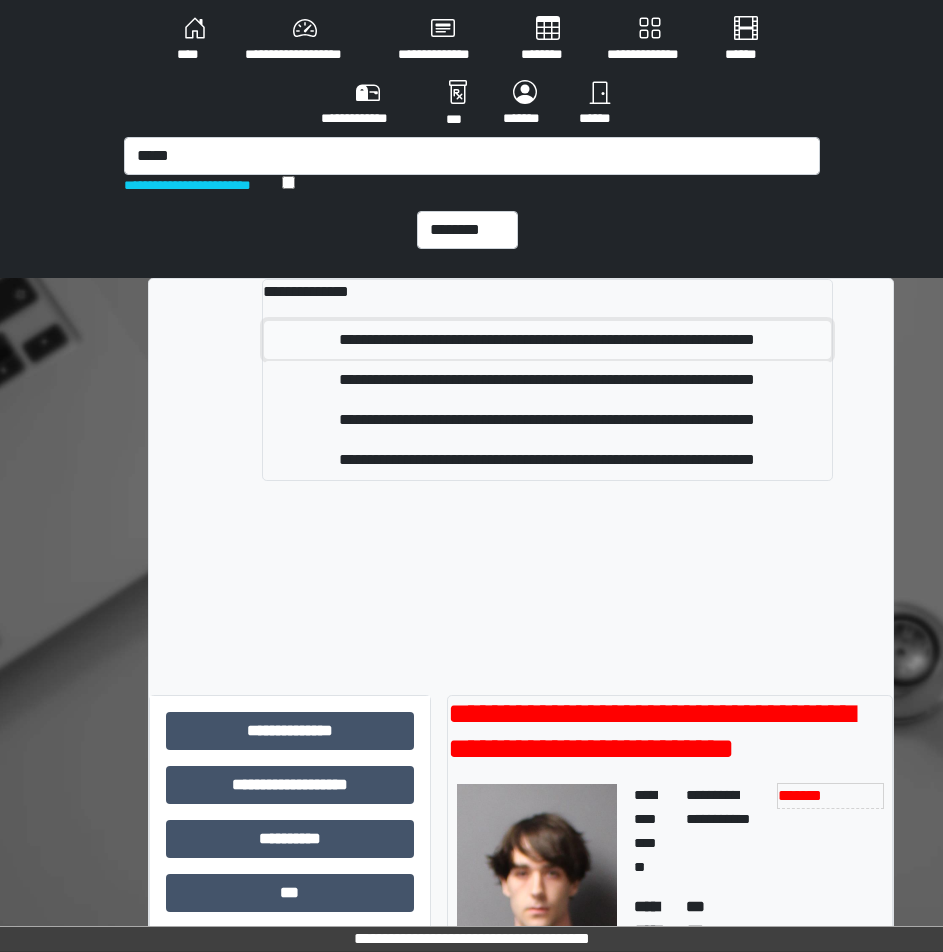 click on "**********" at bounding box center [547, 340] 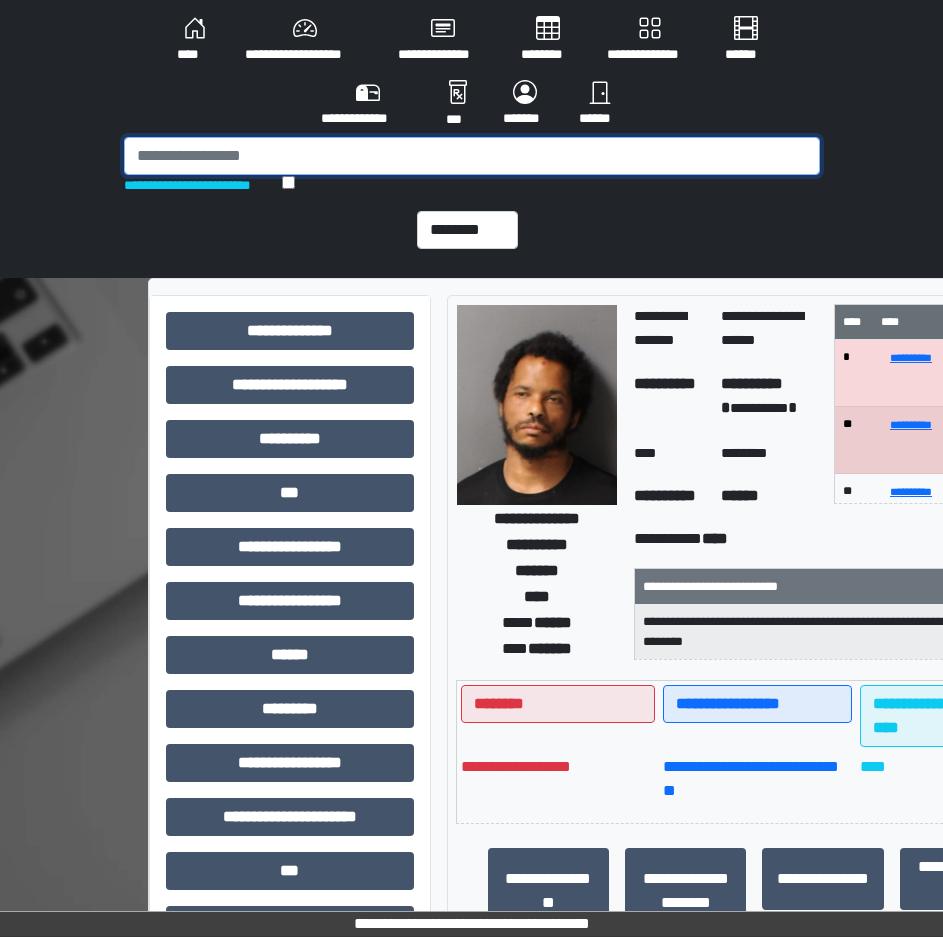 click at bounding box center [472, 156] 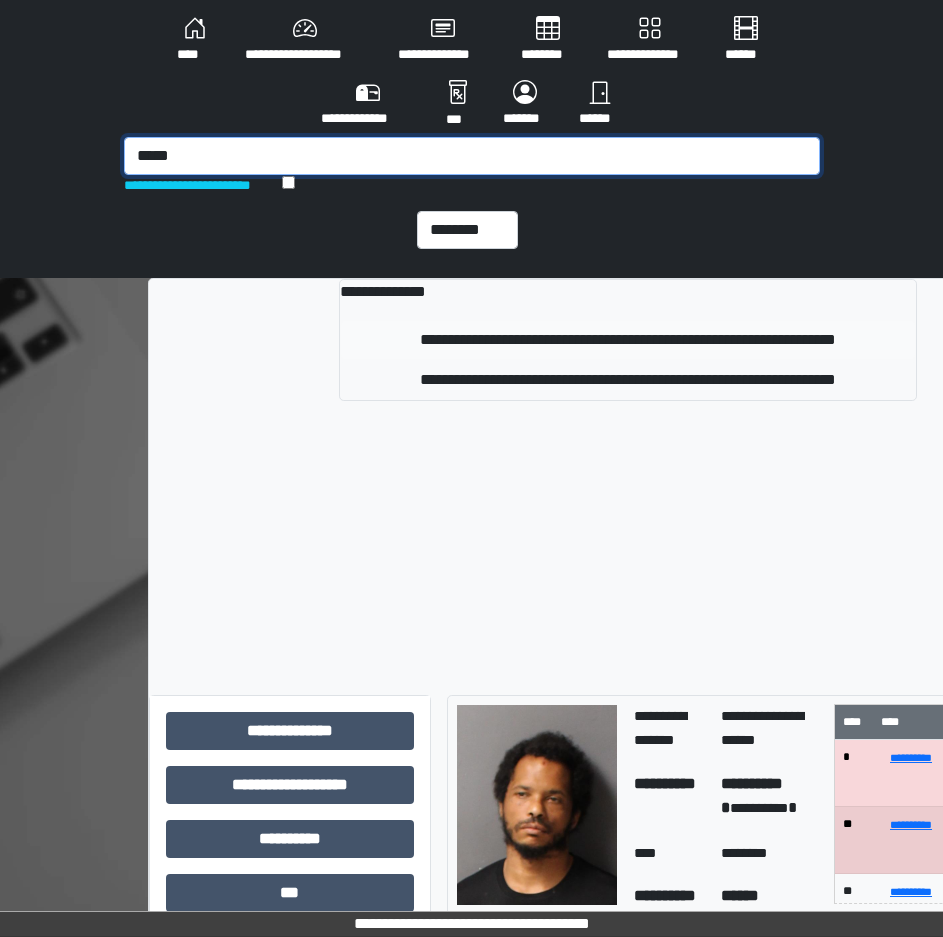 type on "*****" 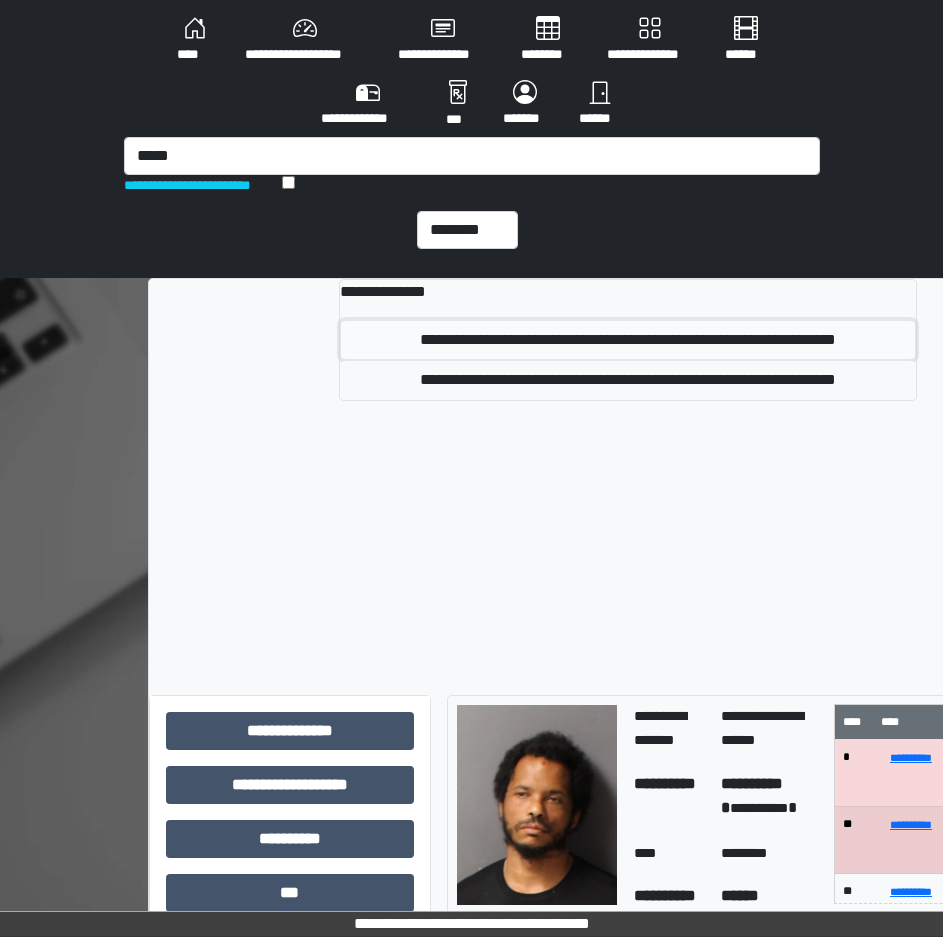 click on "**********" at bounding box center (628, 340) 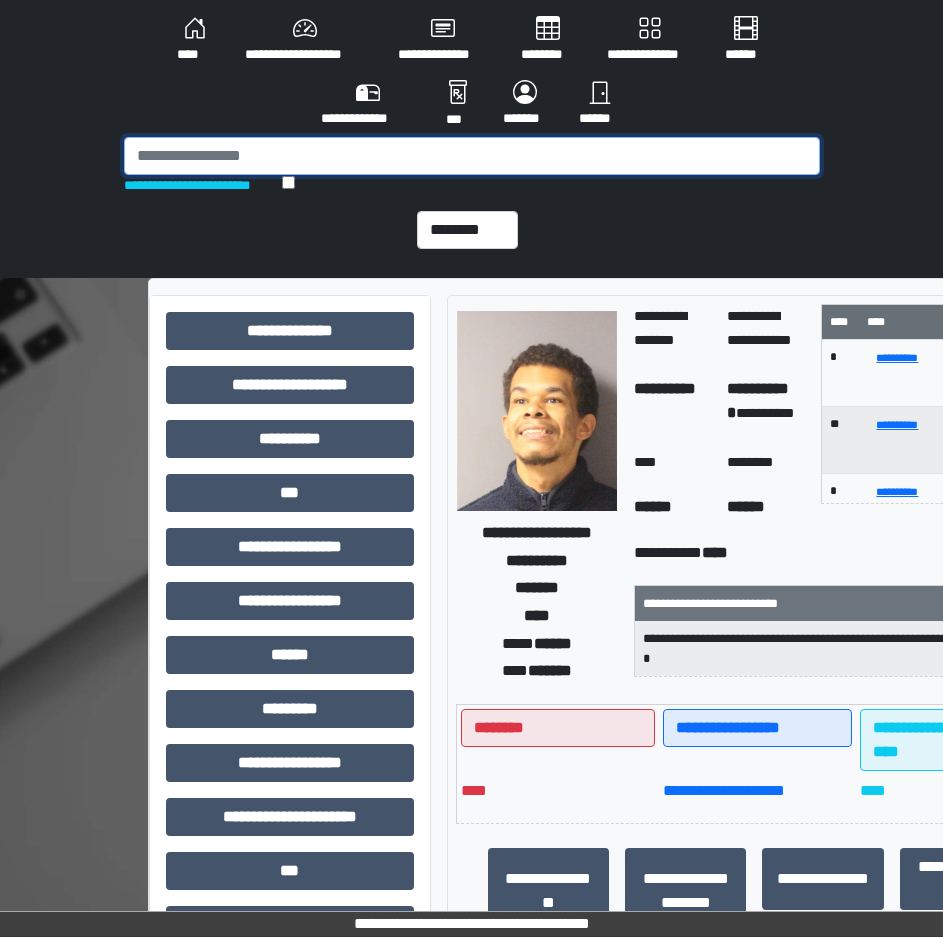 click at bounding box center (472, 156) 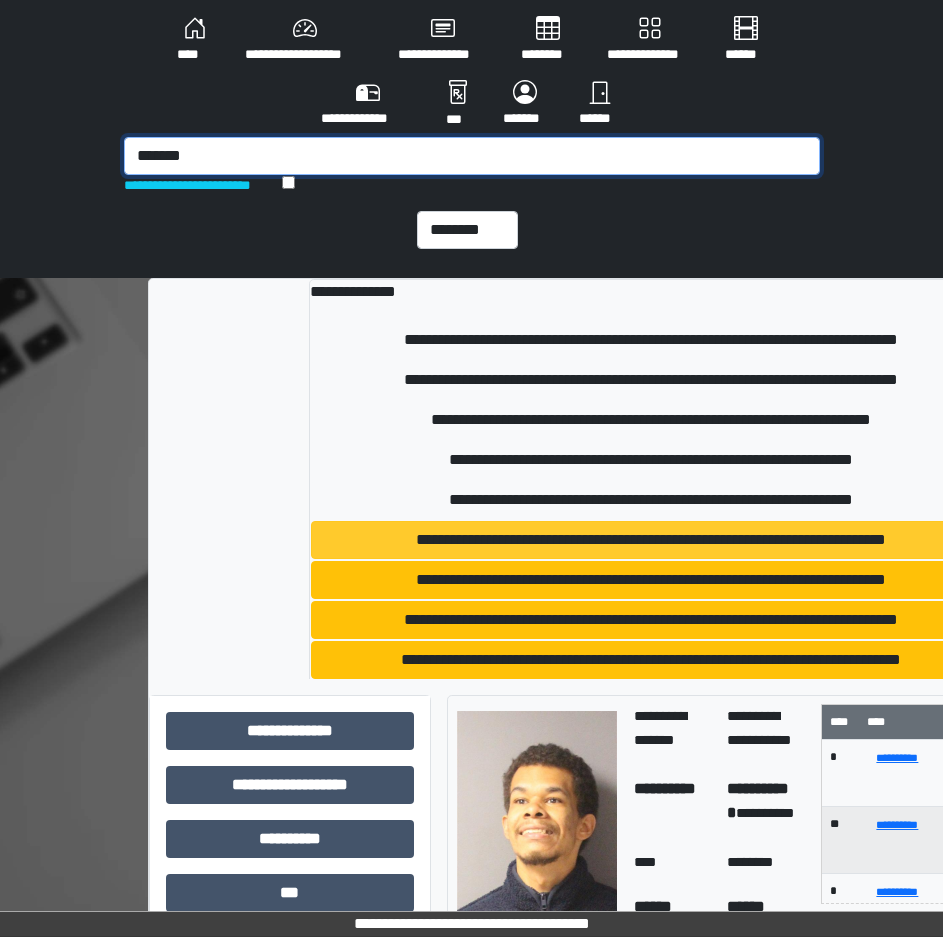 type on "*******" 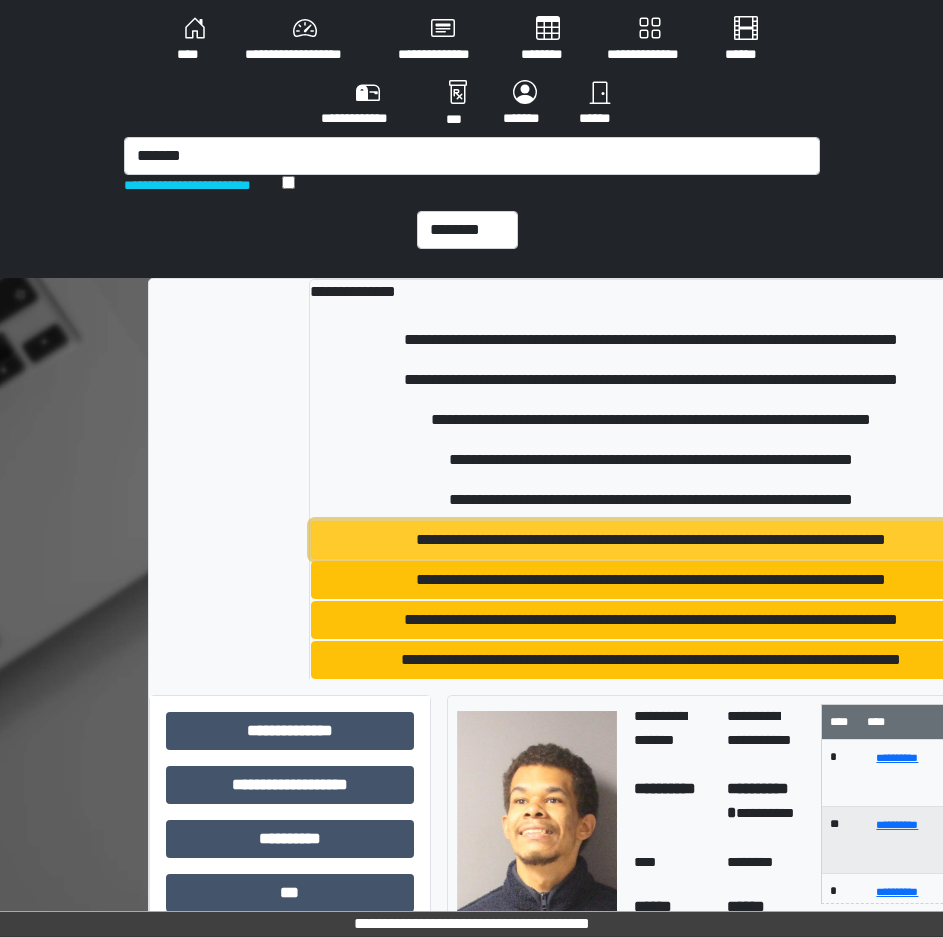 click on "**********" at bounding box center (650, 540) 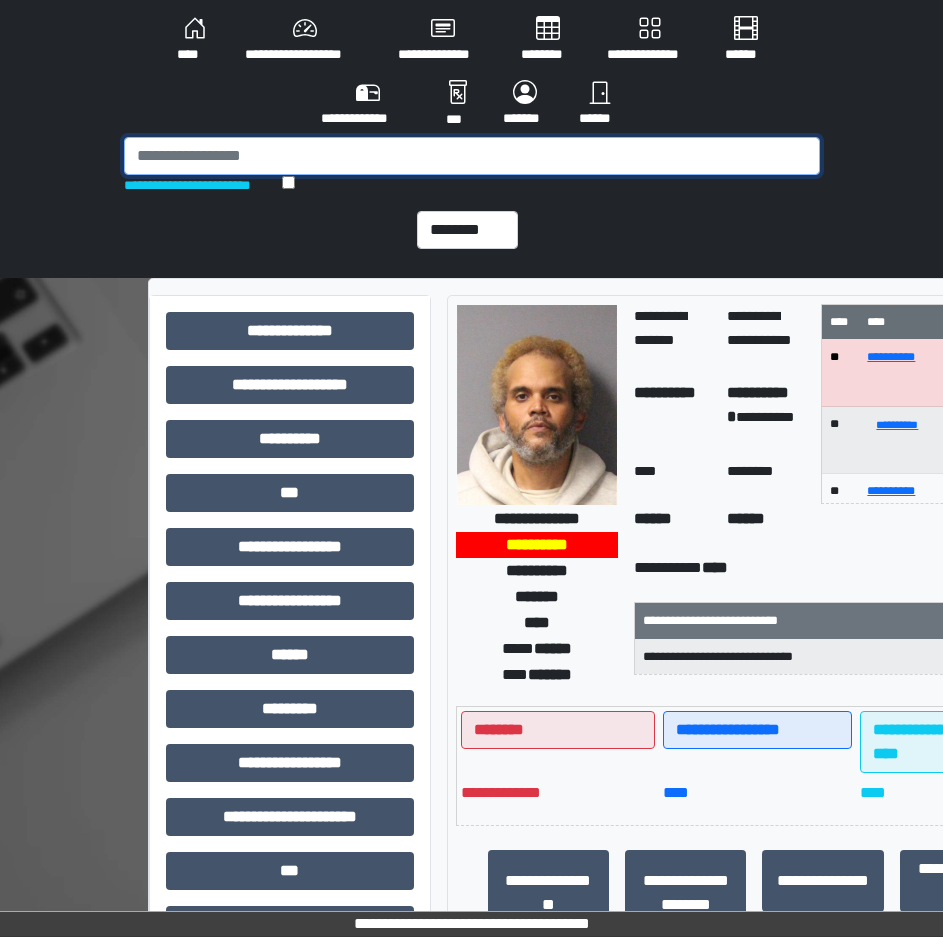 drag, startPoint x: 424, startPoint y: 159, endPoint x: 420, endPoint y: 148, distance: 11.7046995 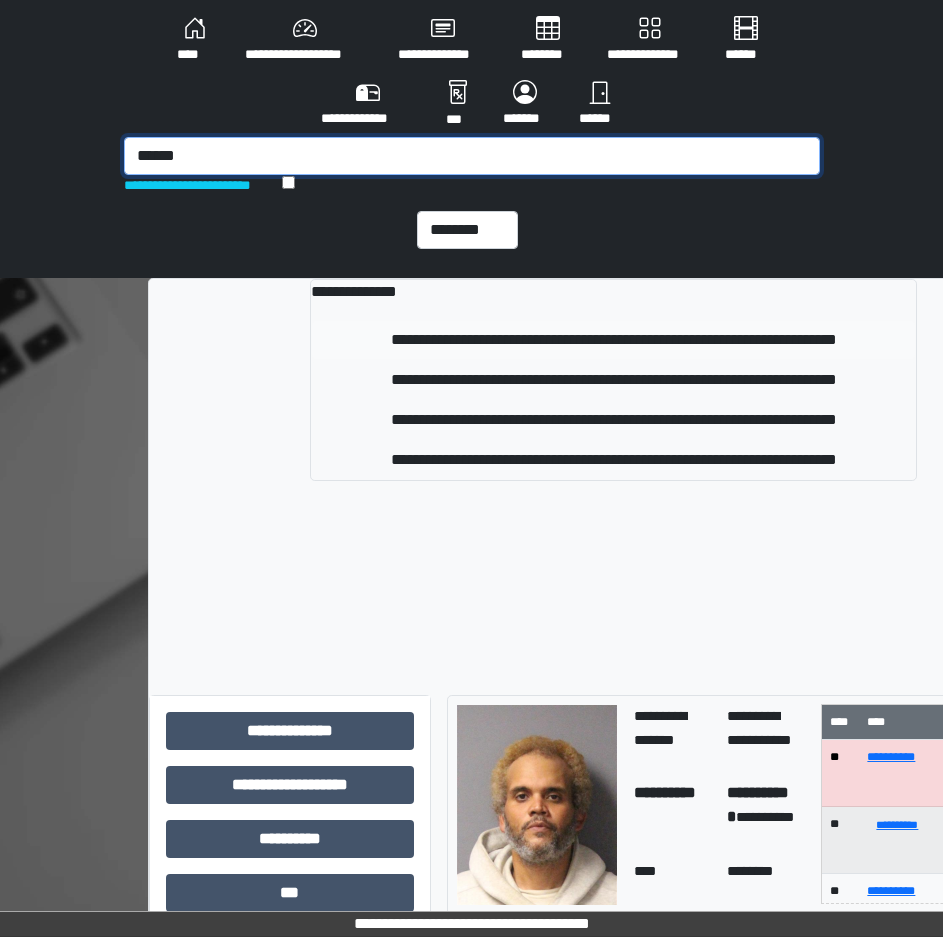type on "******" 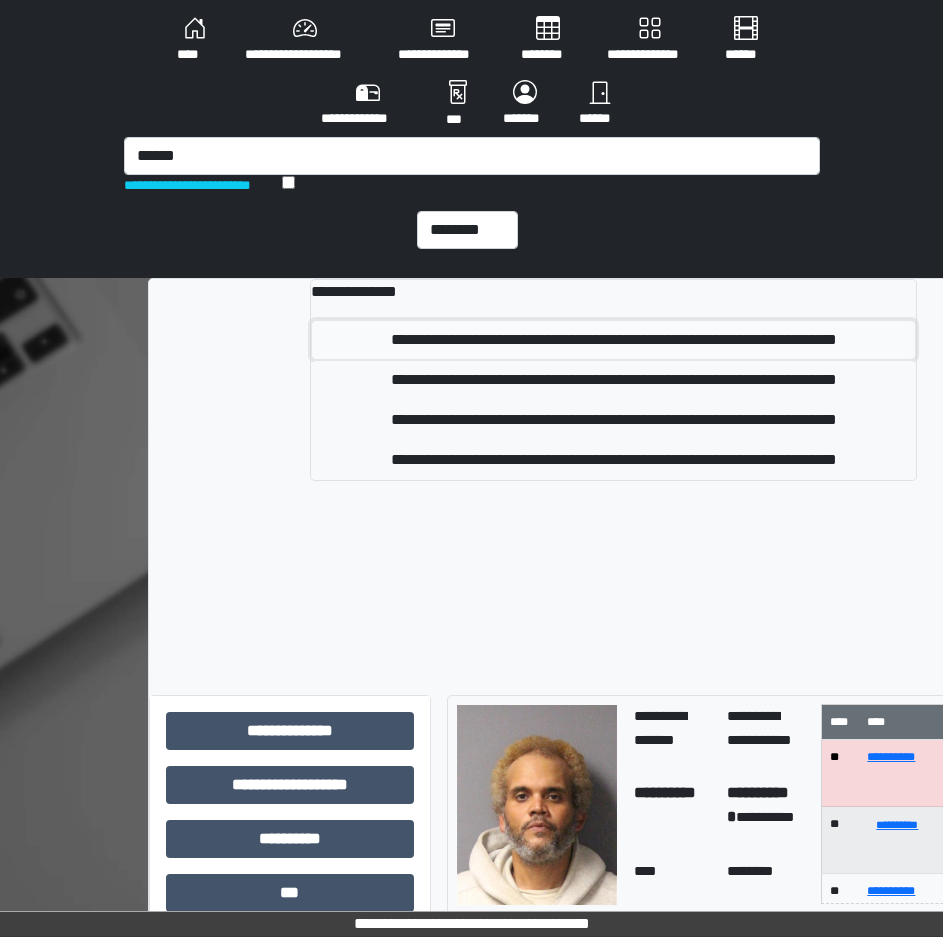 click on "**********" at bounding box center (613, 340) 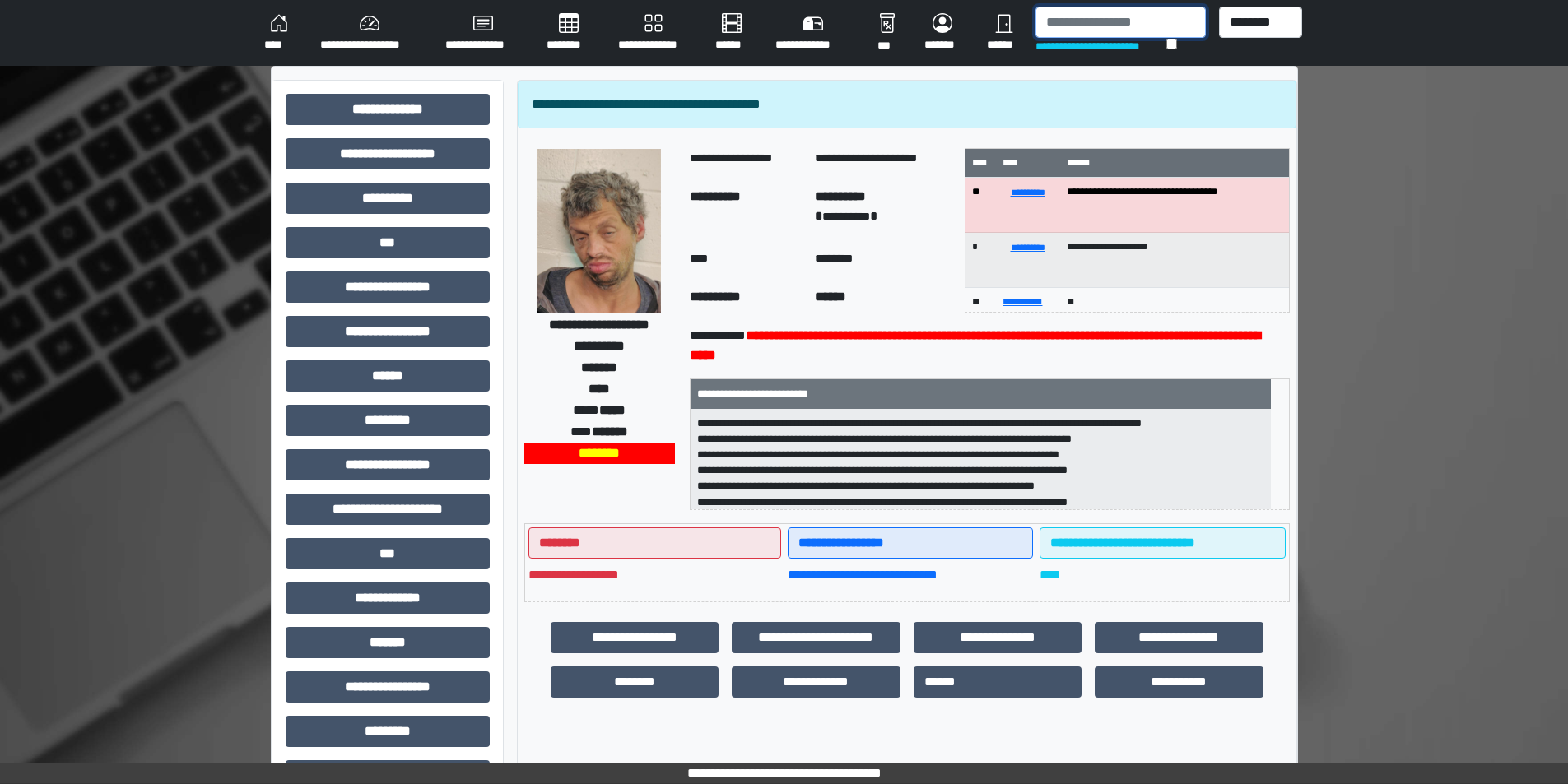 click at bounding box center (1120, 22) 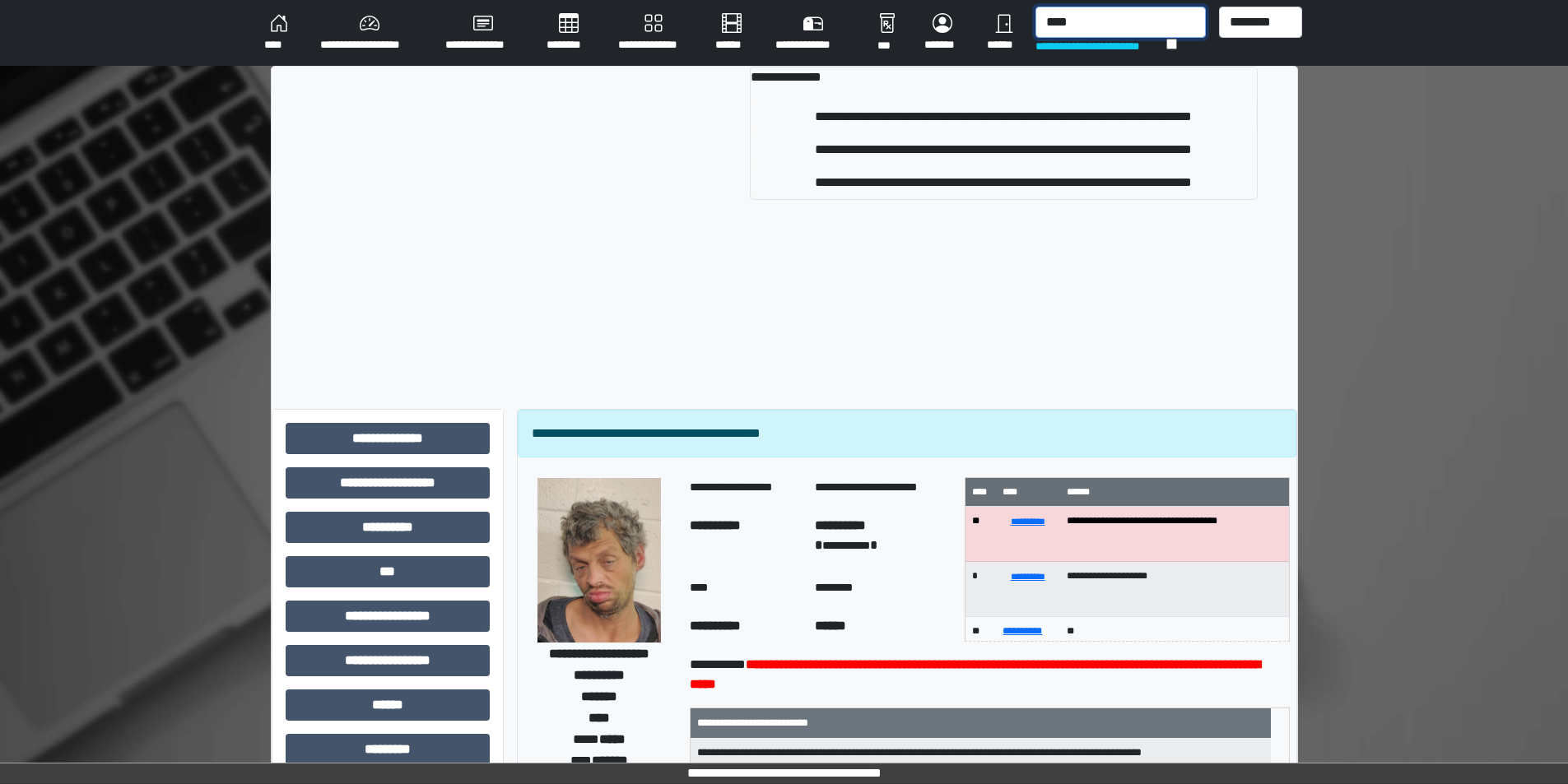 type on "****" 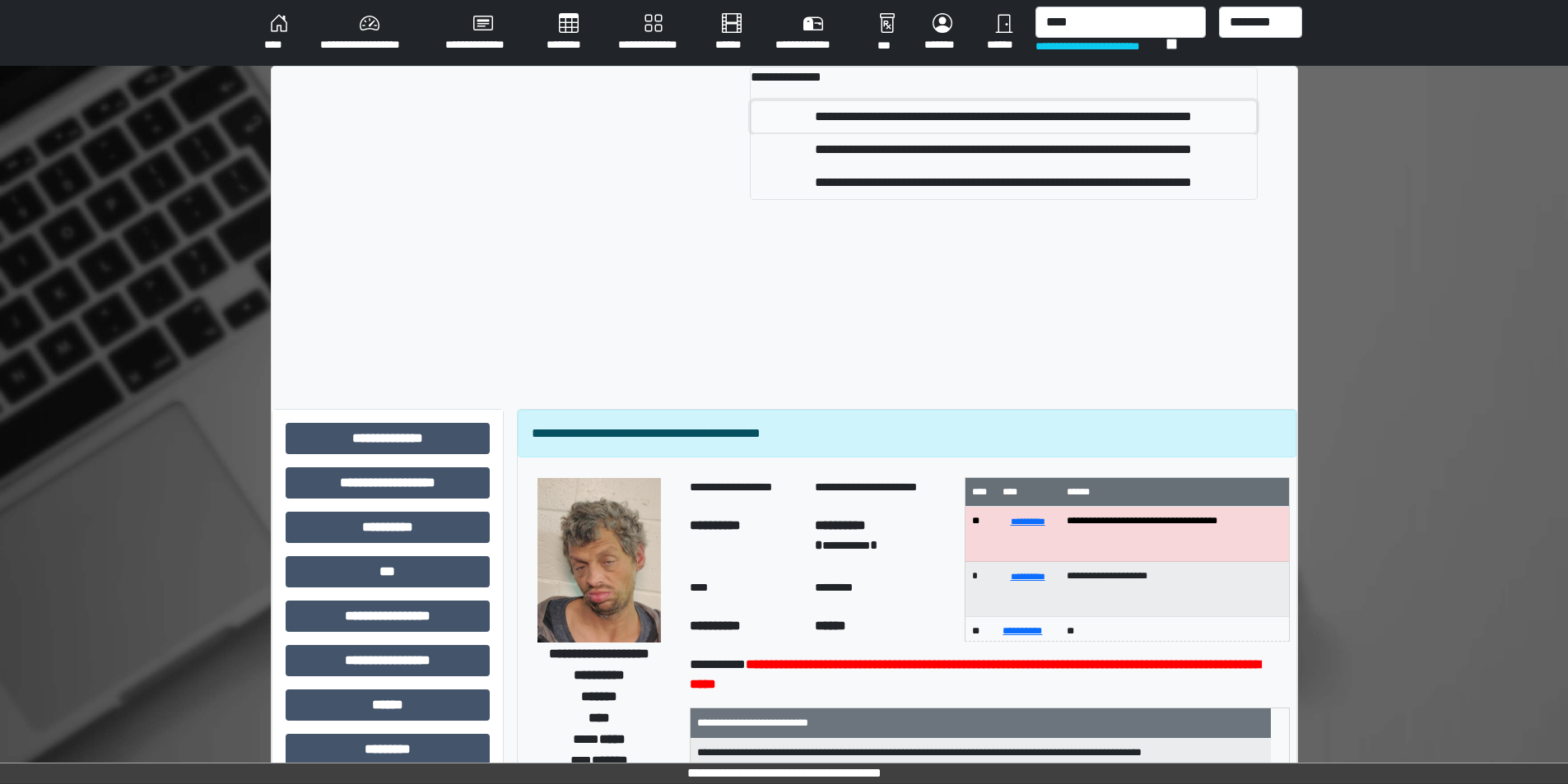click on "**********" at bounding box center (1003, 117) 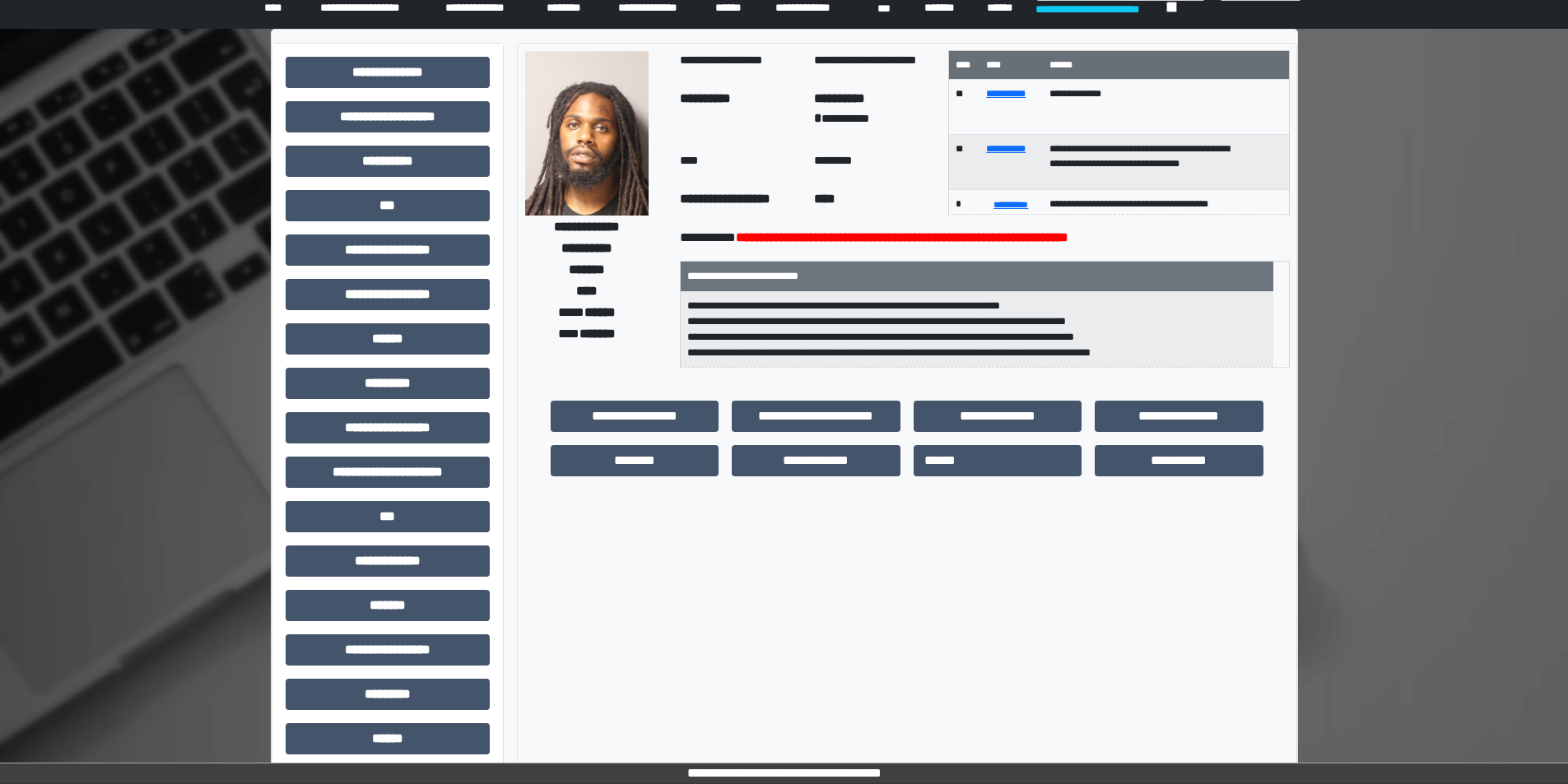 scroll, scrollTop: 0, scrollLeft: 0, axis: both 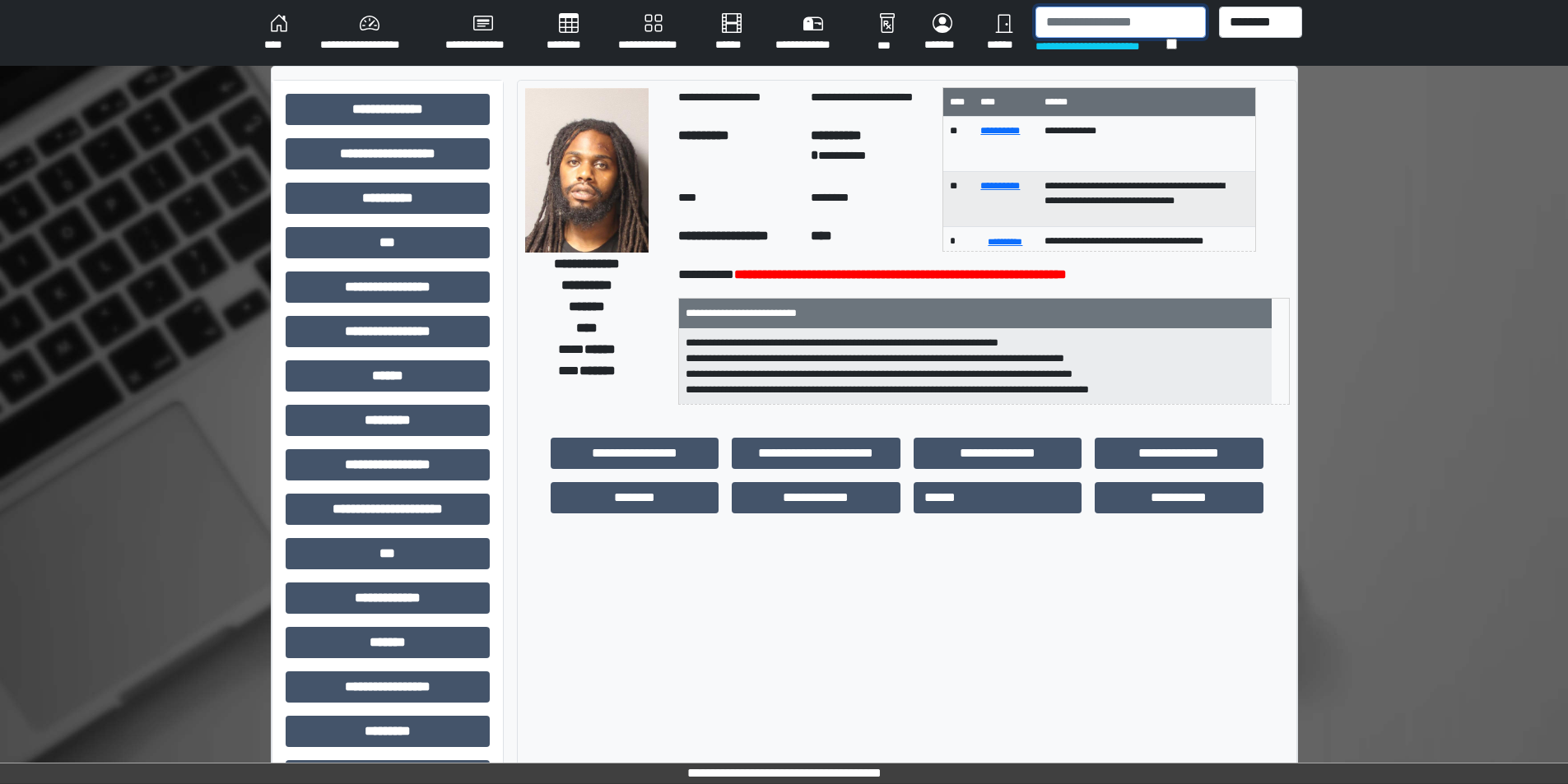 click at bounding box center (1120, 22) 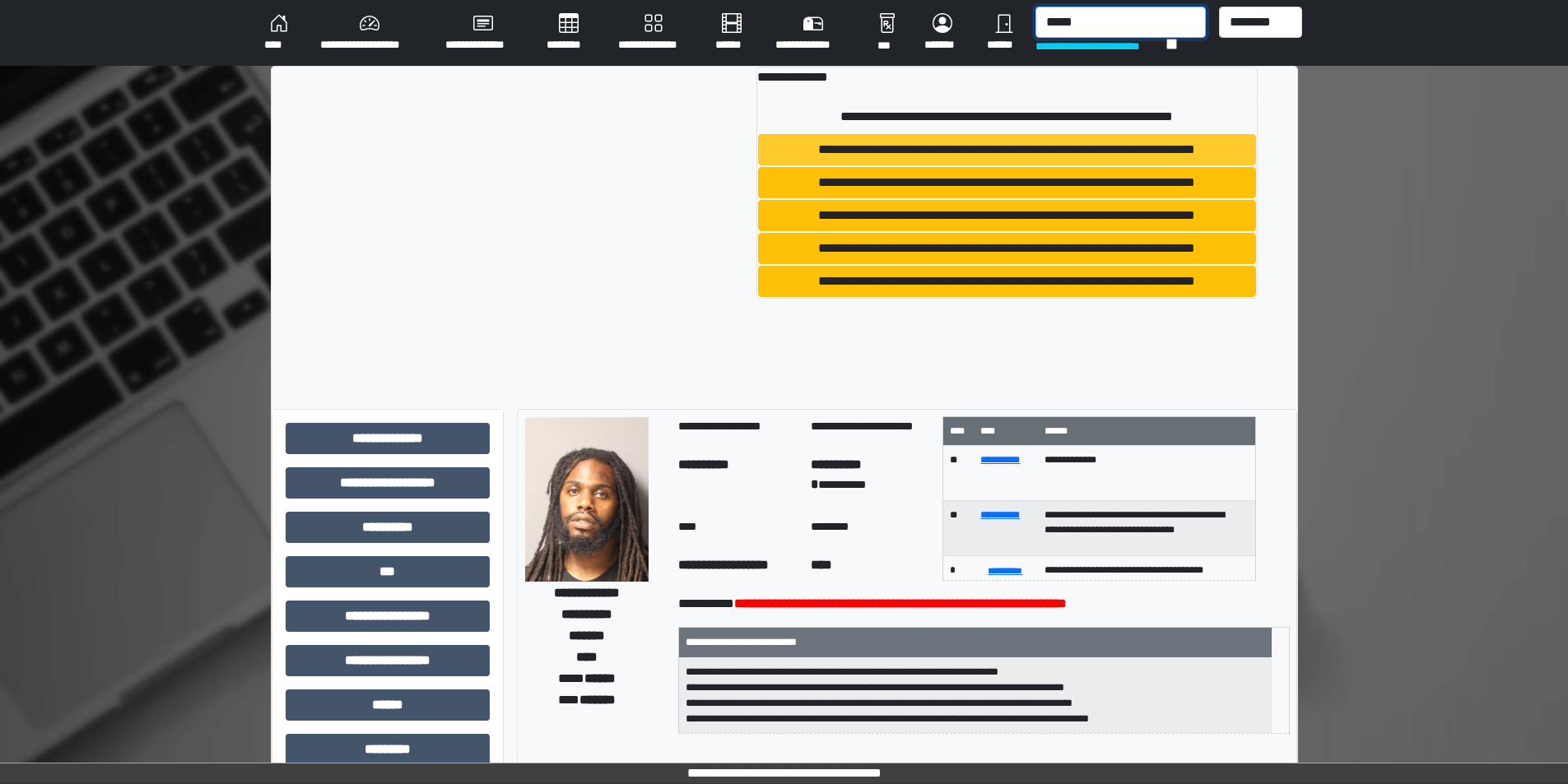 type on "*****" 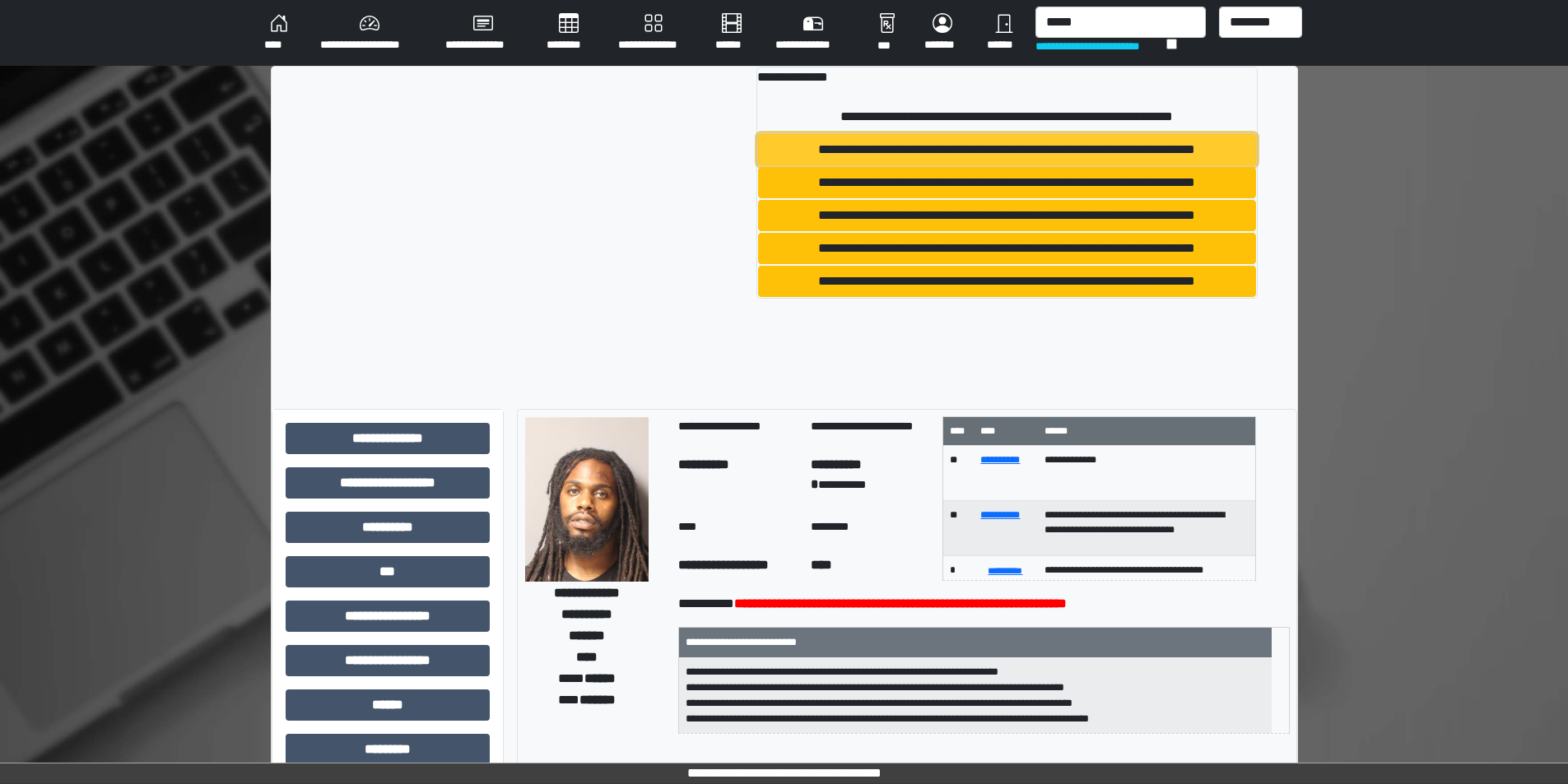 click on "**********" at bounding box center (1007, 150) 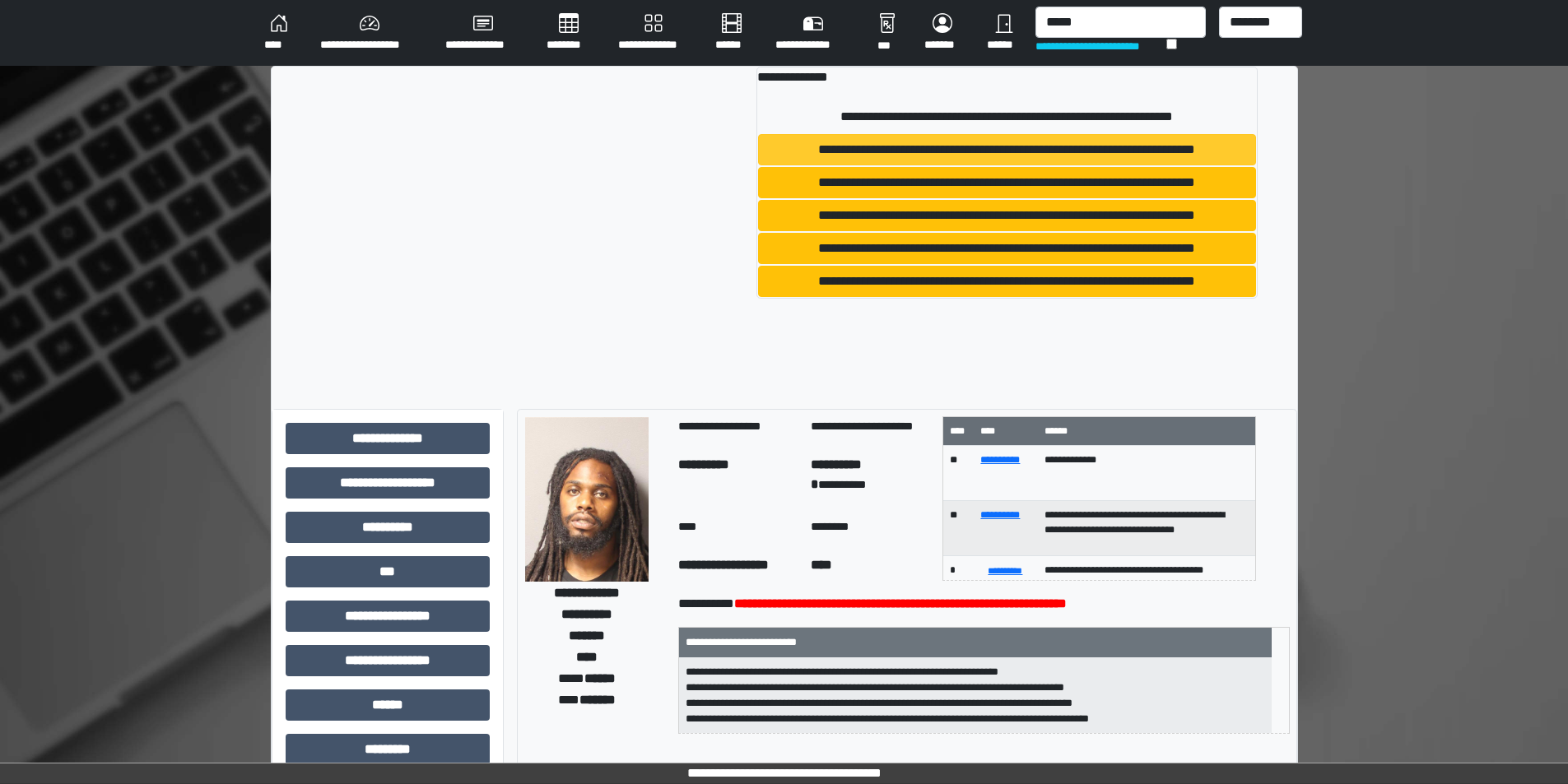 type 